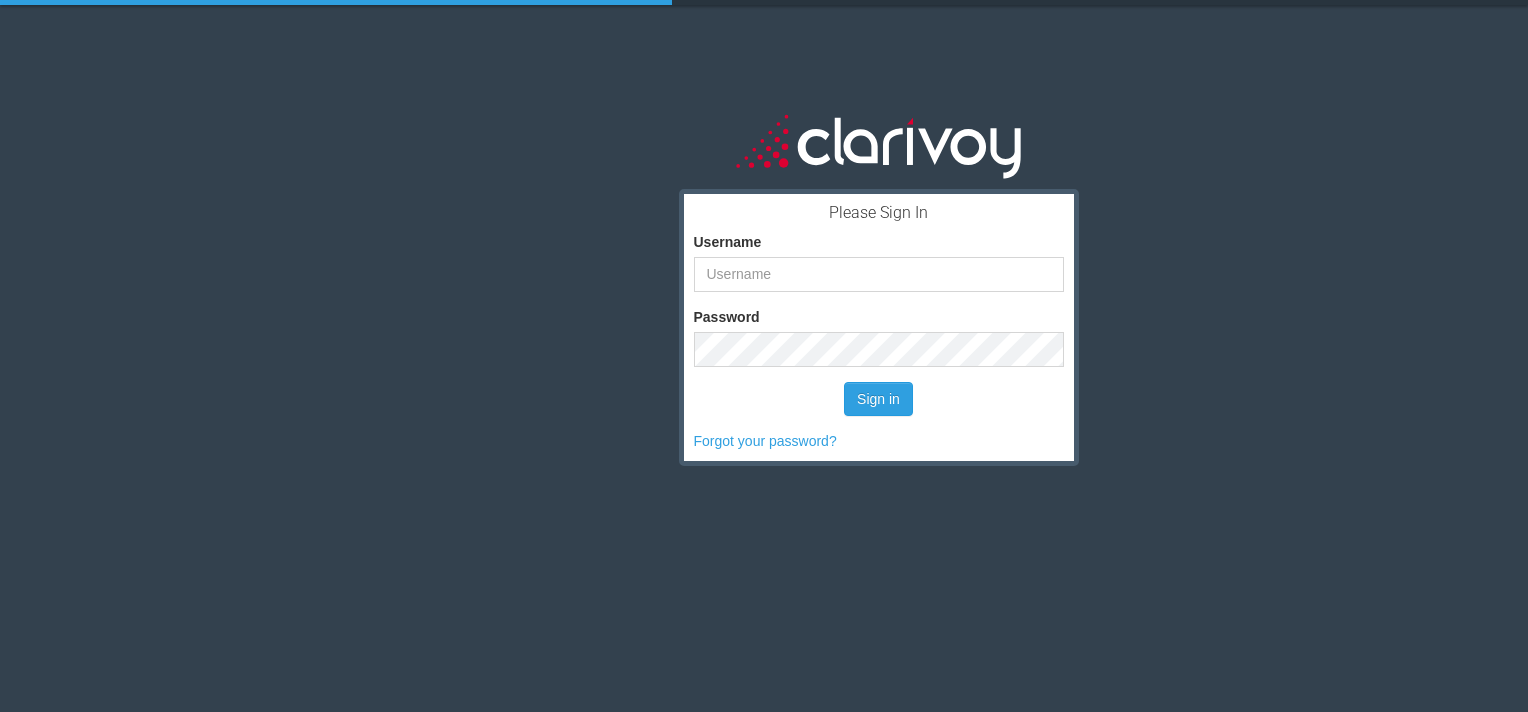 scroll, scrollTop: 0, scrollLeft: 0, axis: both 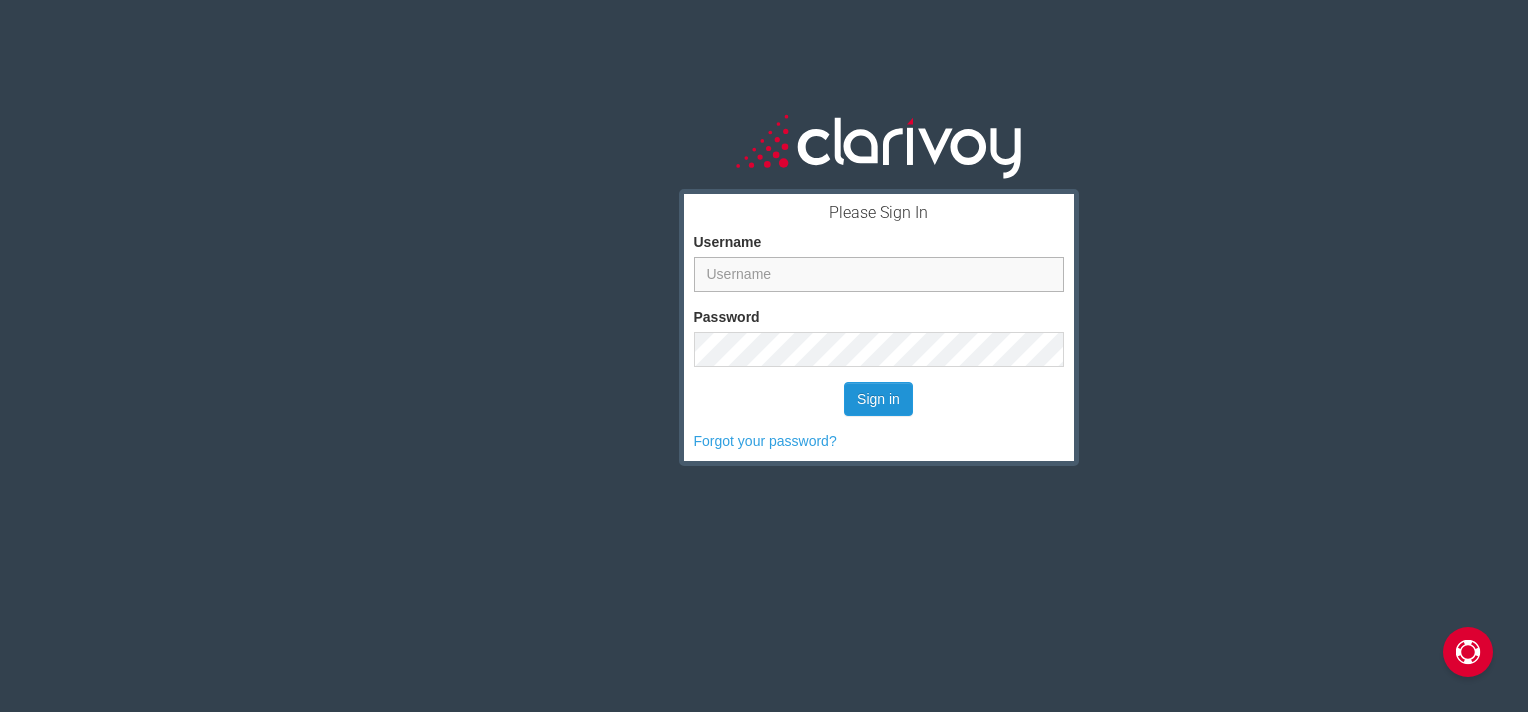 type on "[NAME]" 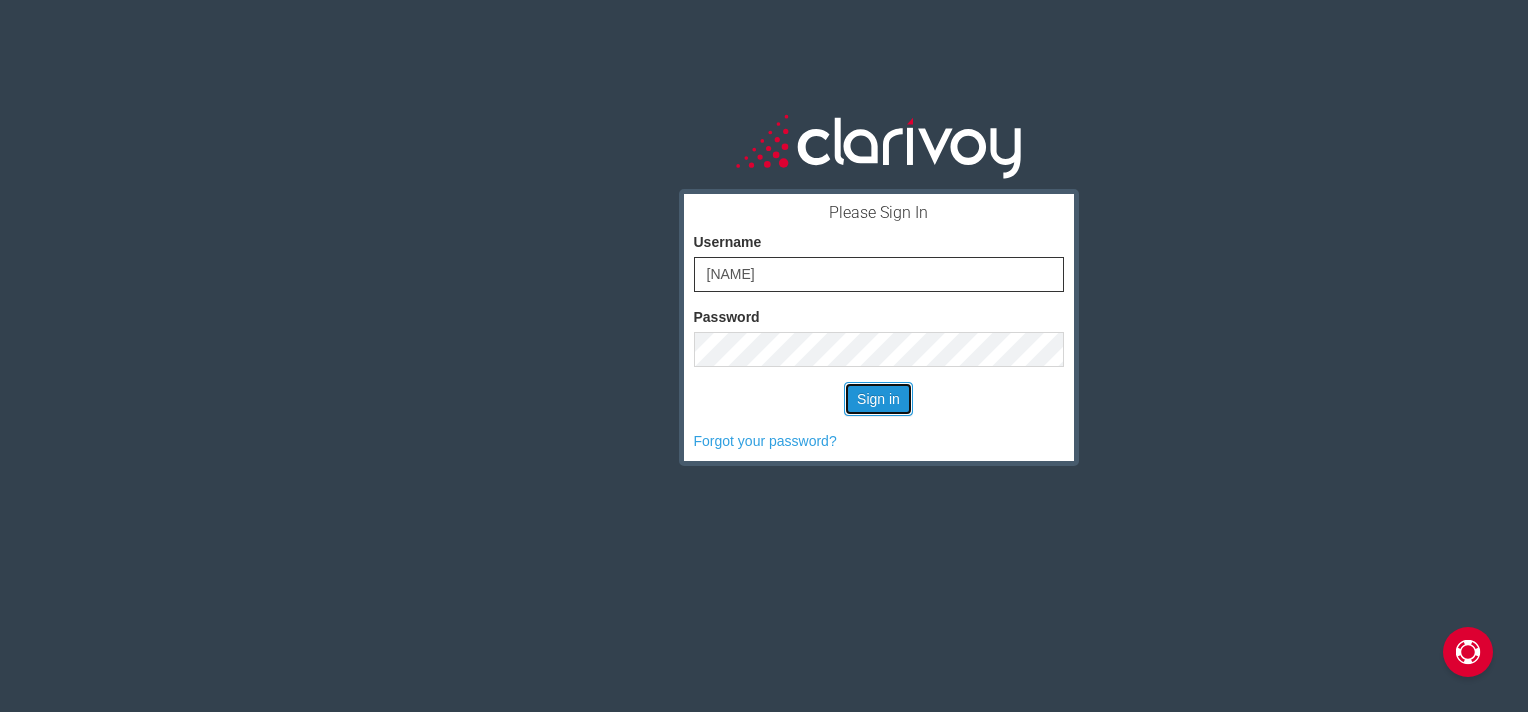 click on "Sign in" at bounding box center [878, 399] 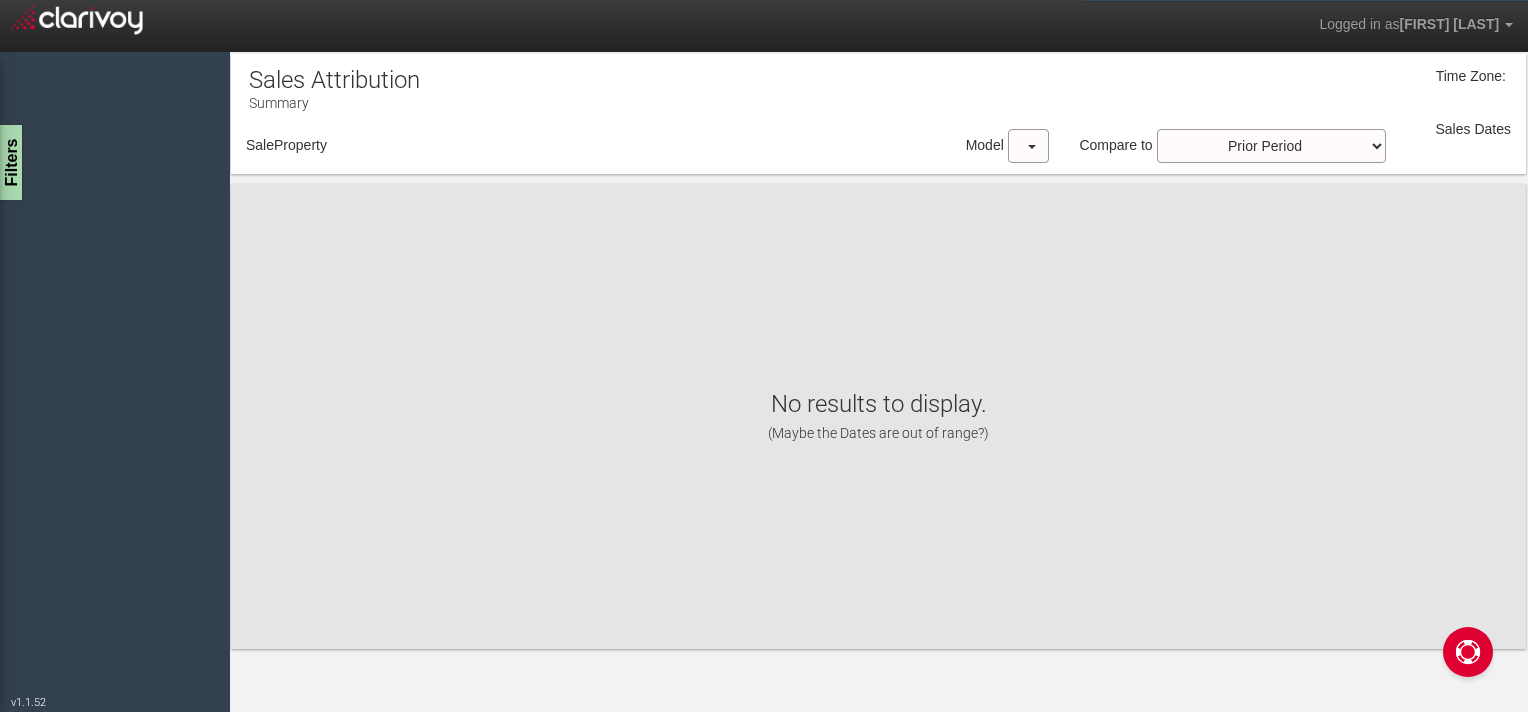 scroll, scrollTop: 0, scrollLeft: 0, axis: both 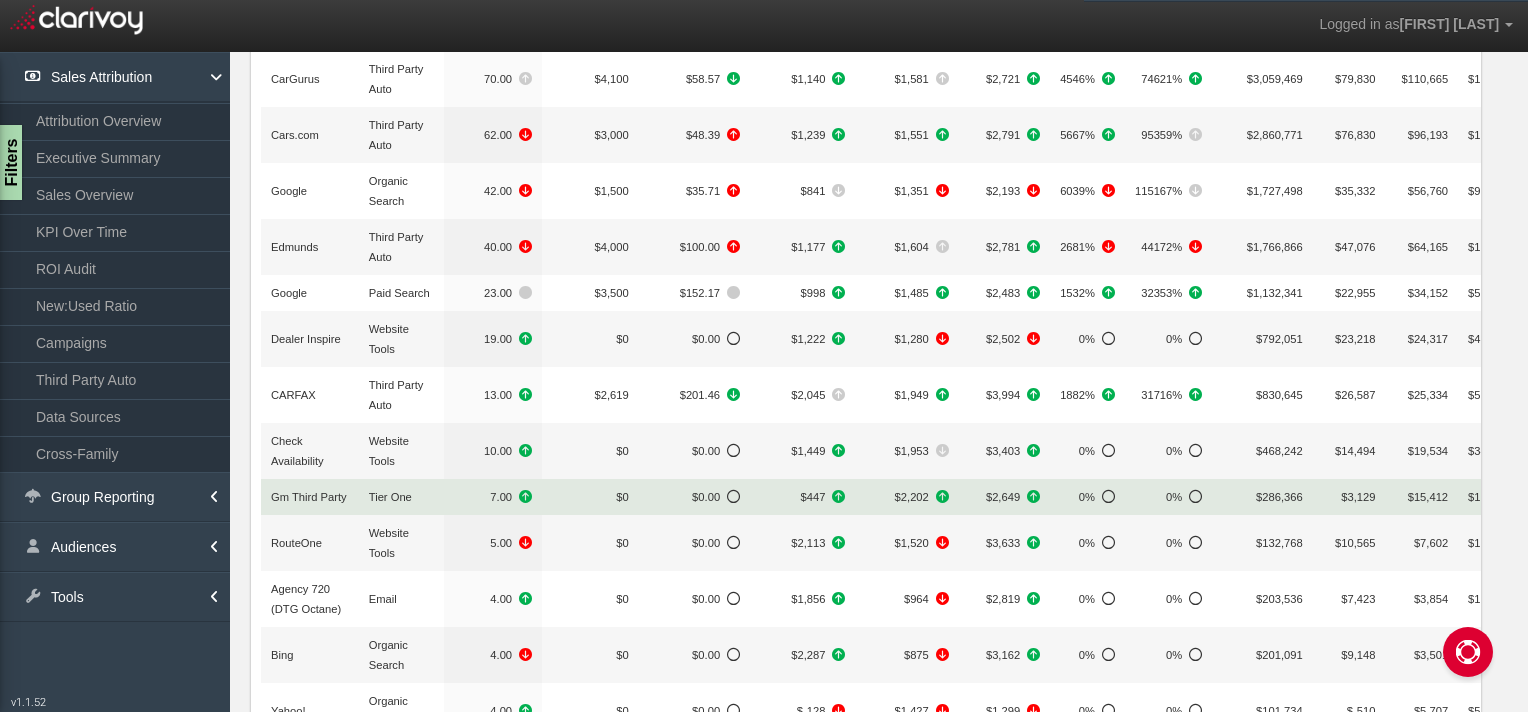 click on "Gm Third Party" at bounding box center [295, 79] 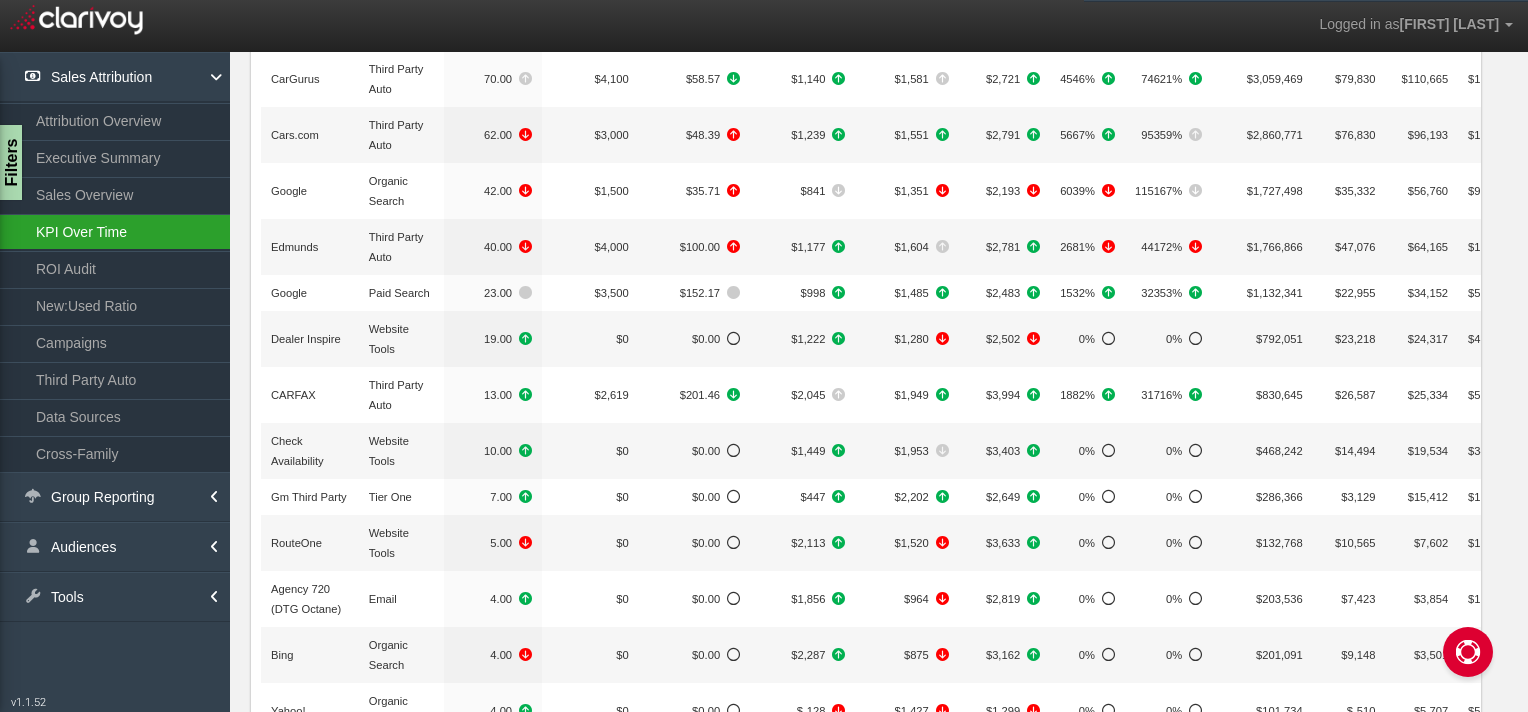 click on "KPI Over Time" at bounding box center [115, 232] 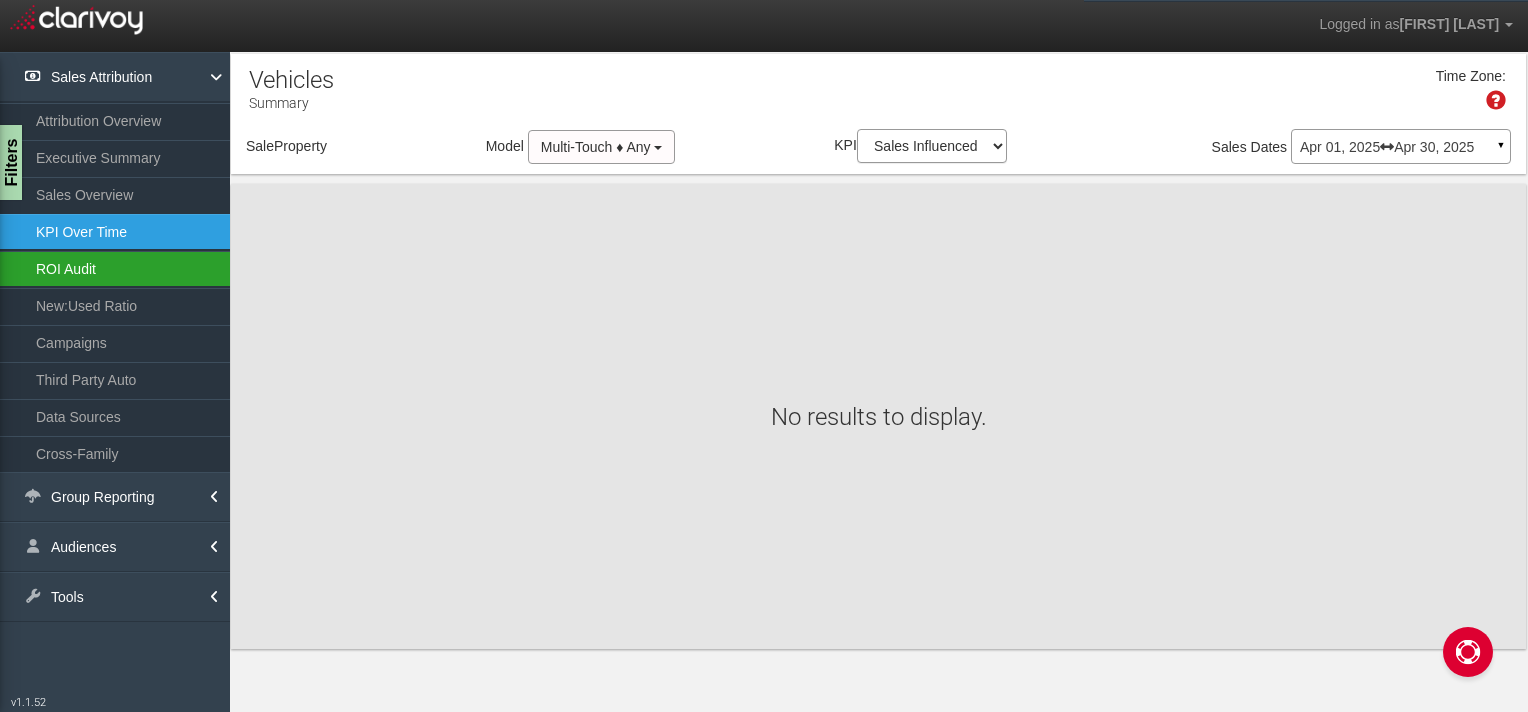 scroll, scrollTop: 0, scrollLeft: 0, axis: both 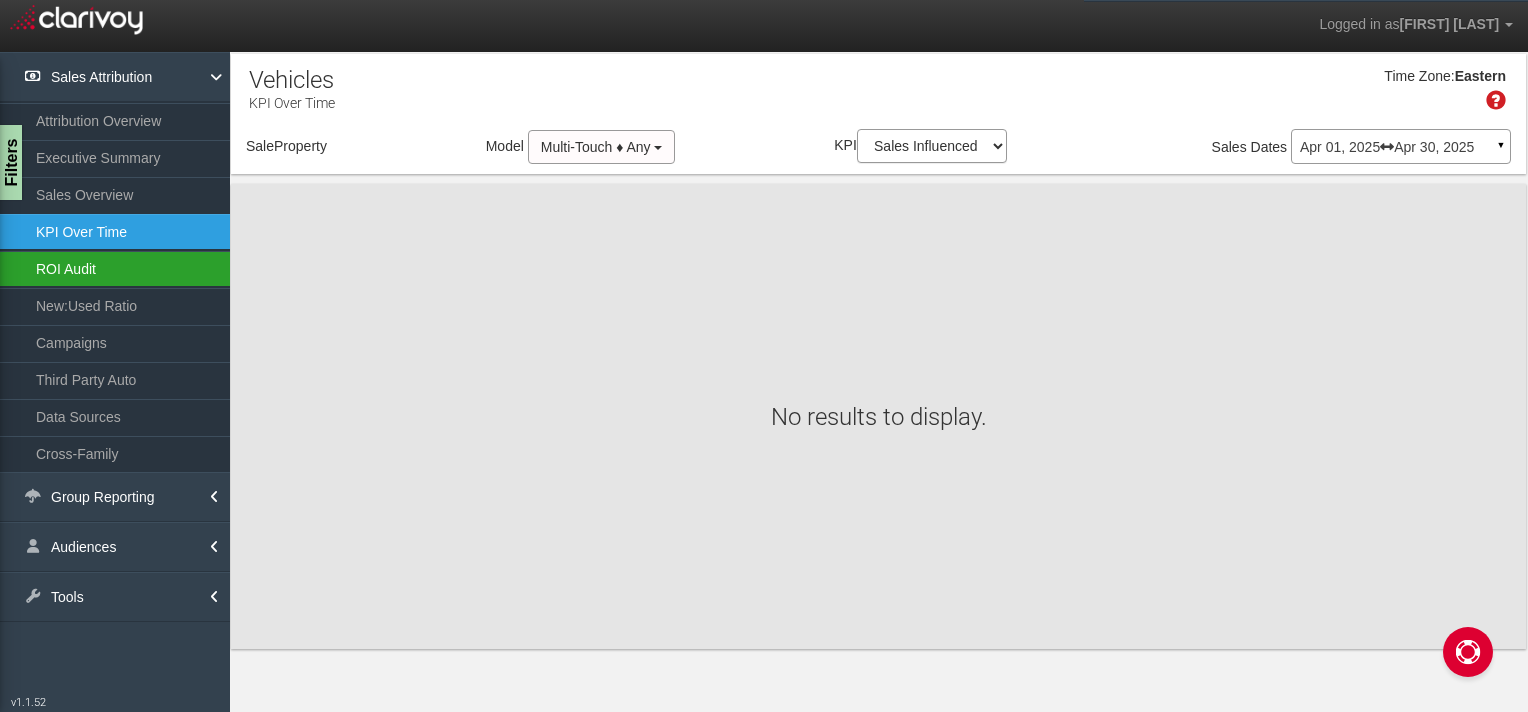 click on "Logged in as  [FIRST] [LAST]
Edit Profile
Change Password
Signout
KPI Over Time
Source Reports (U)
TV Attribution
Networks
Programs
Creatives
Dayparts
Days of Week
Spot Lengths
Over Time Views
Sales Attribution
Attribution Overview" at bounding box center [764, 382] 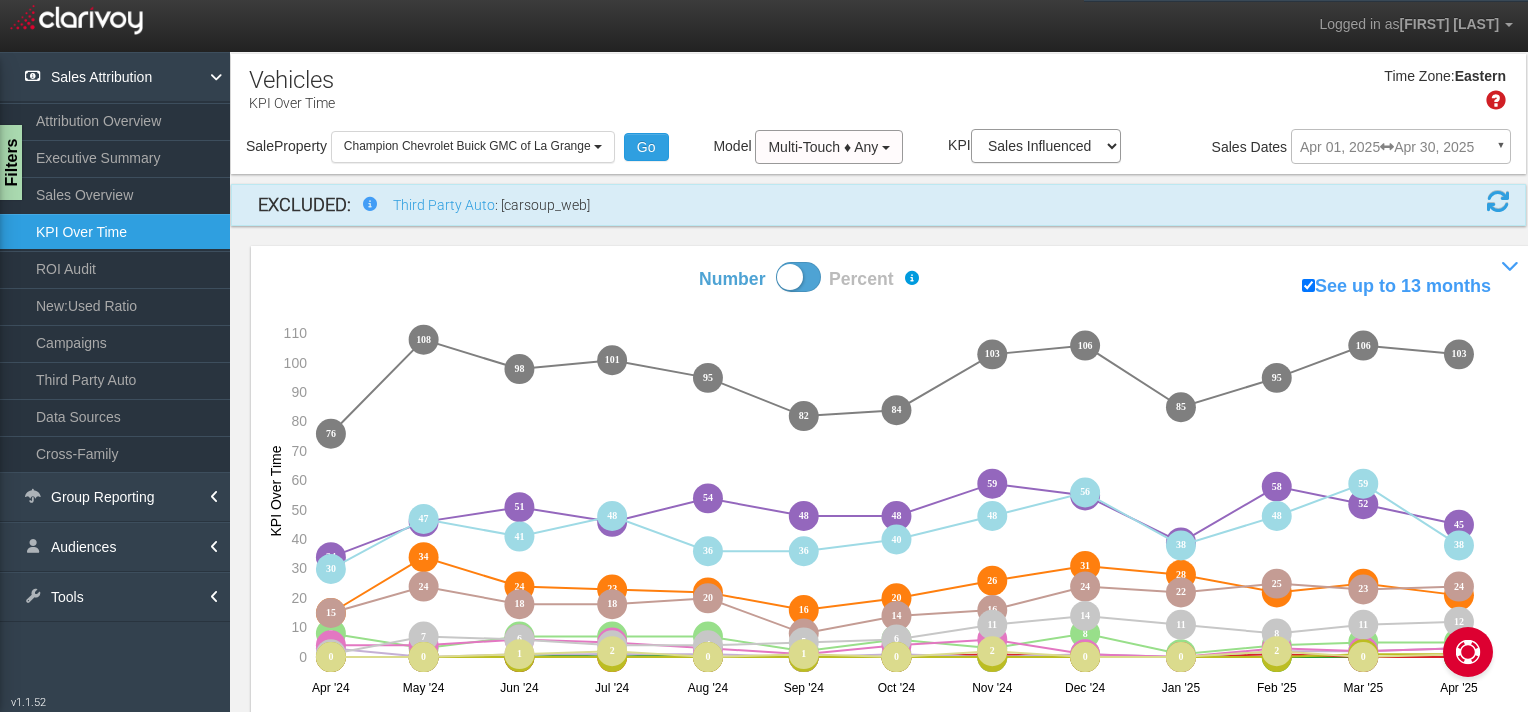 click on "ROI Audit" at bounding box center (115, 269) 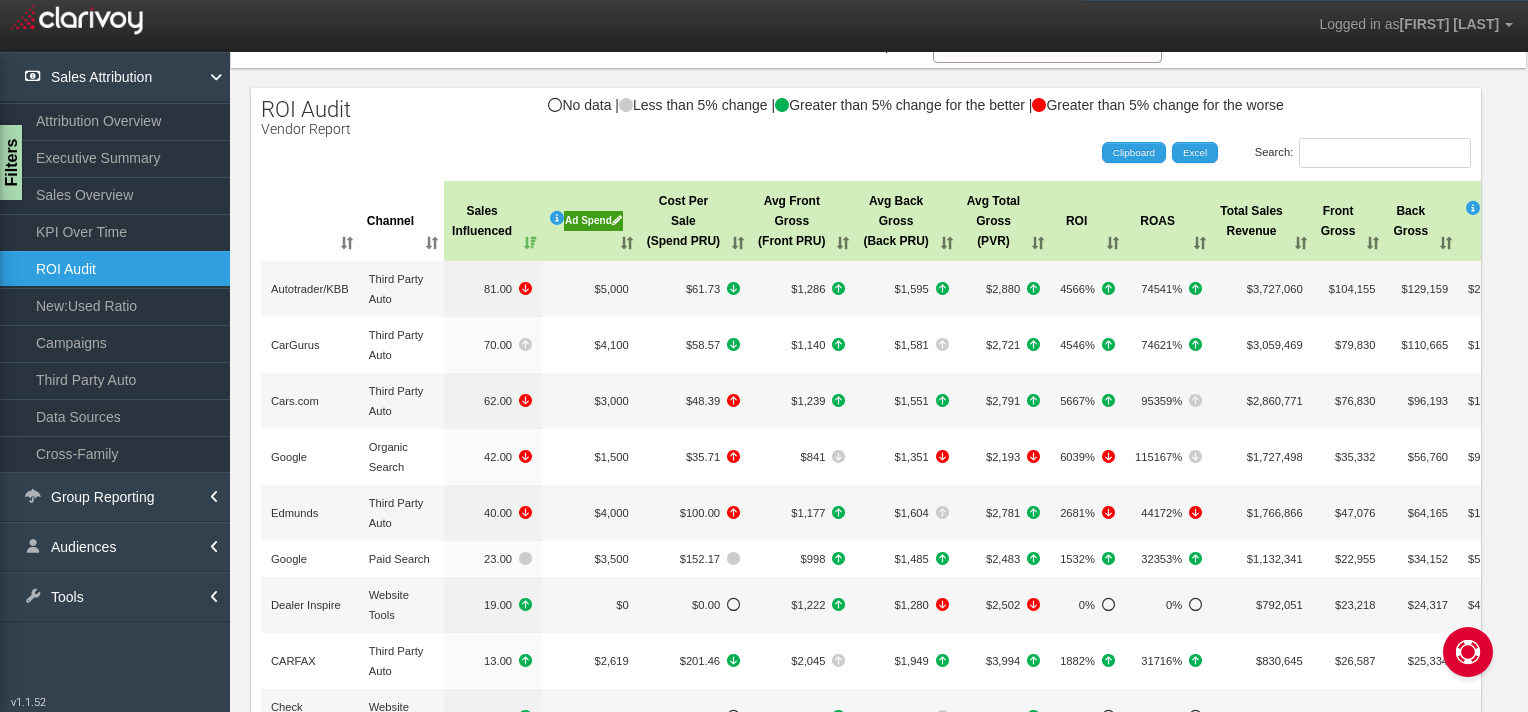 scroll, scrollTop: 100, scrollLeft: 0, axis: vertical 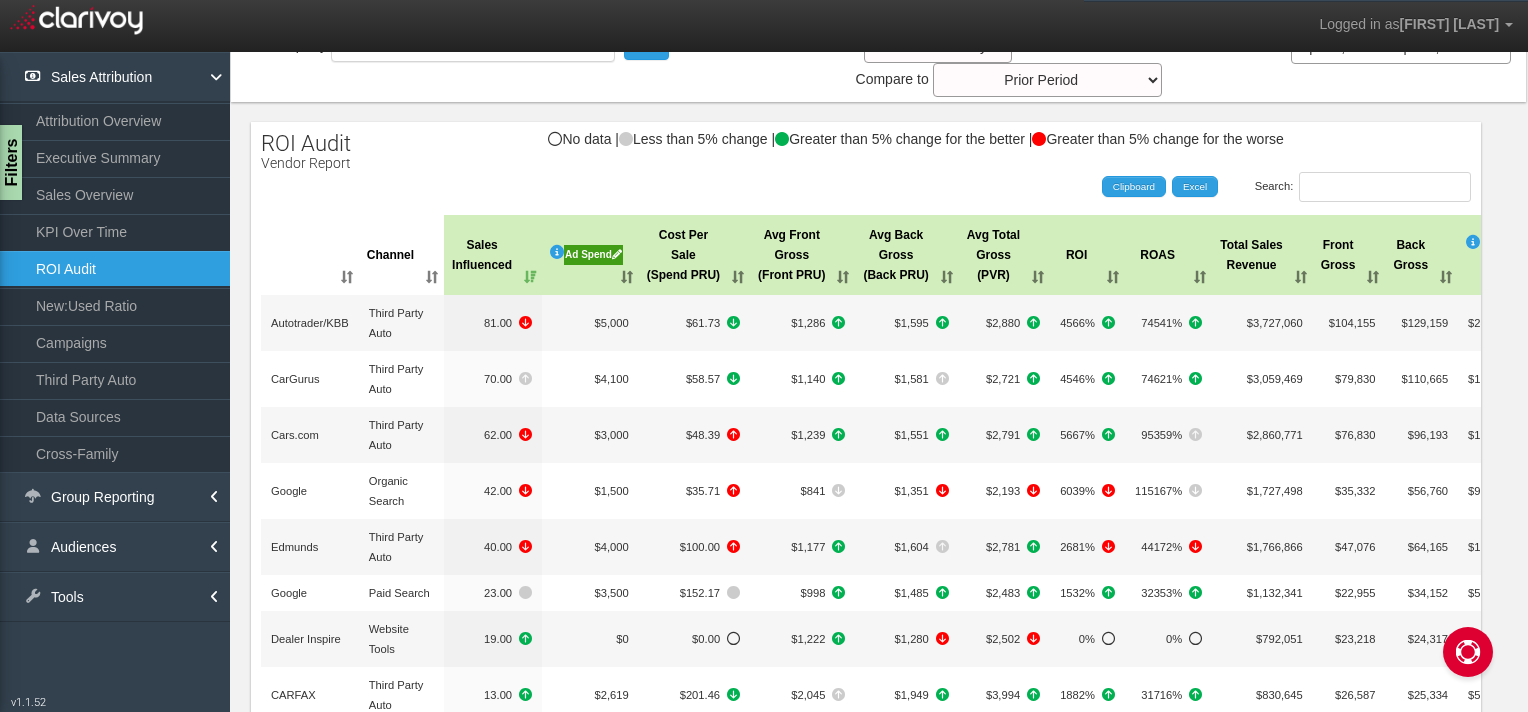 click on "Sales  Influenced" at bounding box center (493, 255) 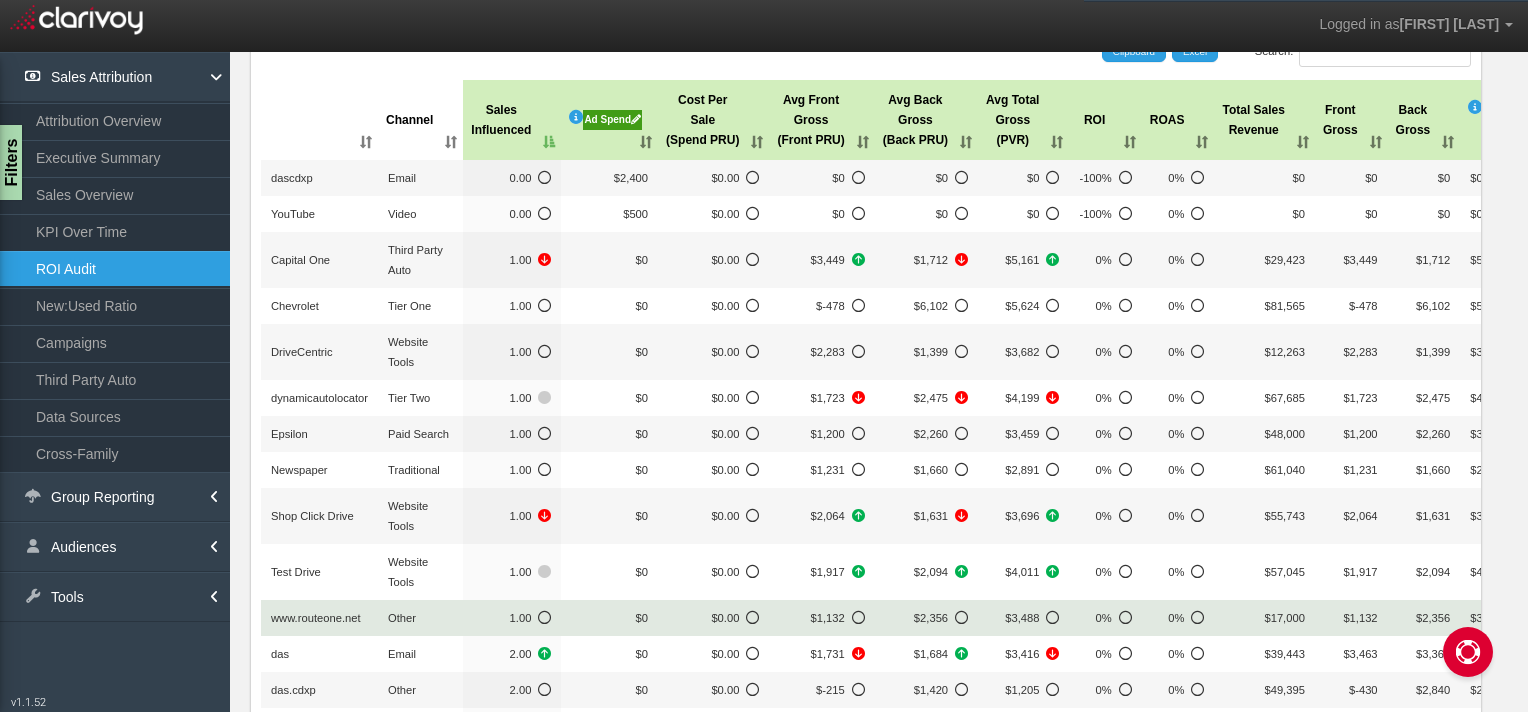scroll, scrollTop: 200, scrollLeft: 0, axis: vertical 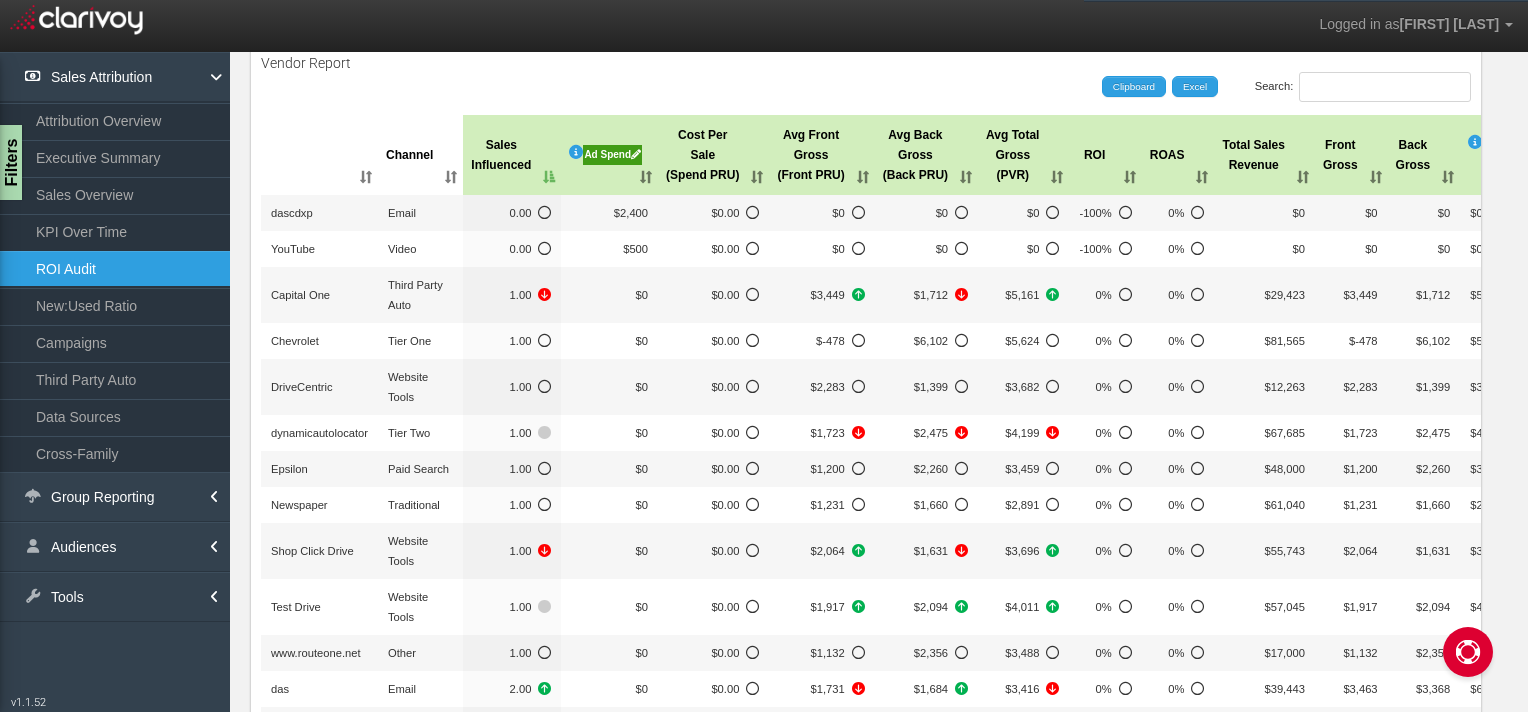 click on "Sales  Influenced" at bounding box center (512, 155) 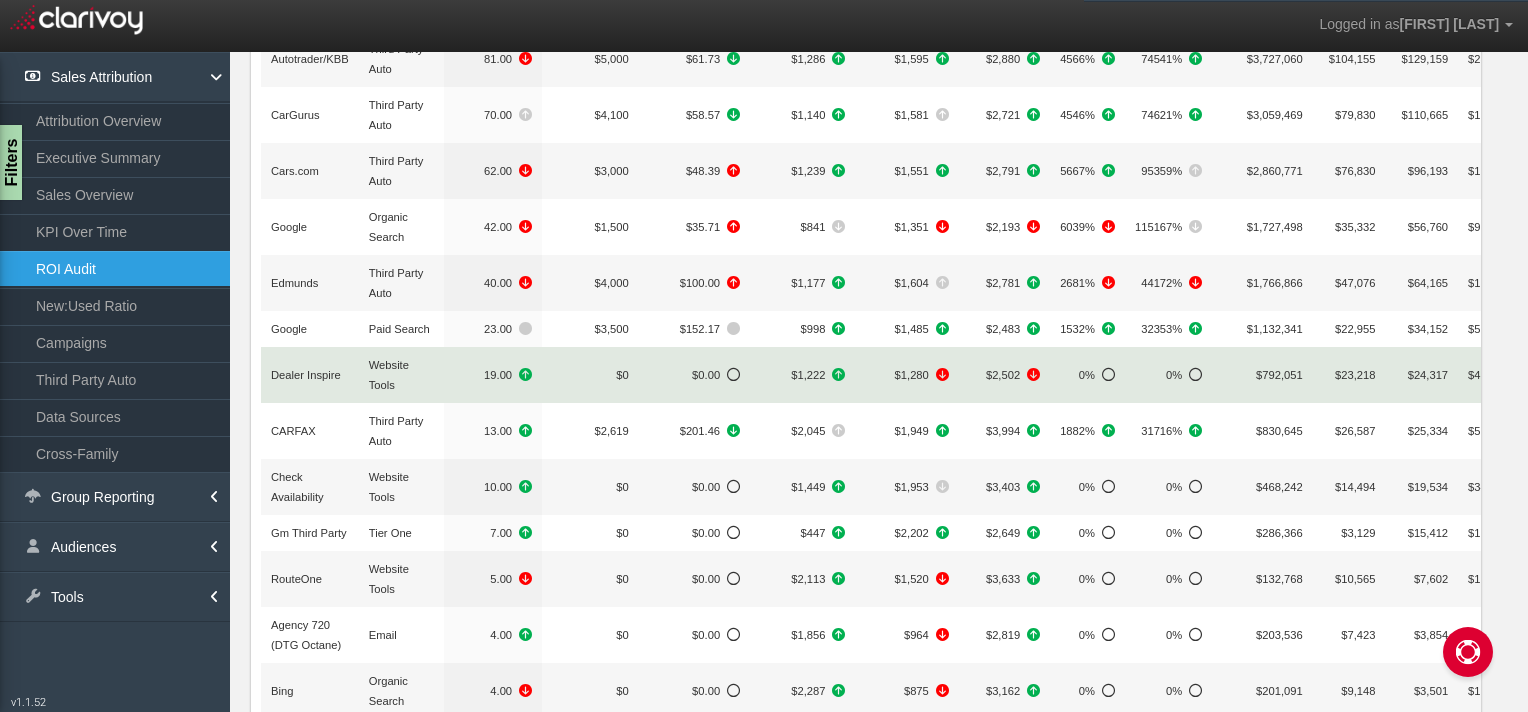 scroll, scrollTop: 400, scrollLeft: 0, axis: vertical 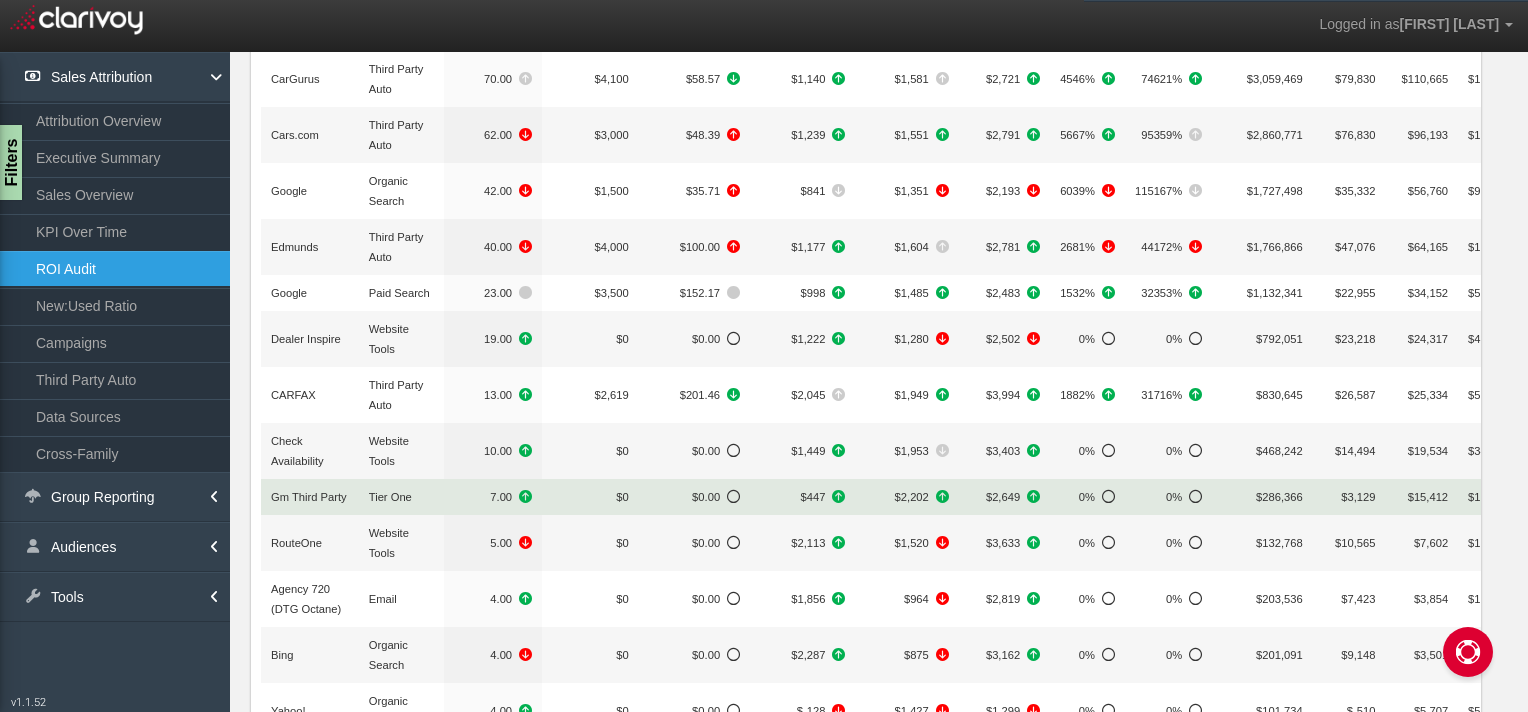 click on "Gm Third Party" at bounding box center [295, 79] 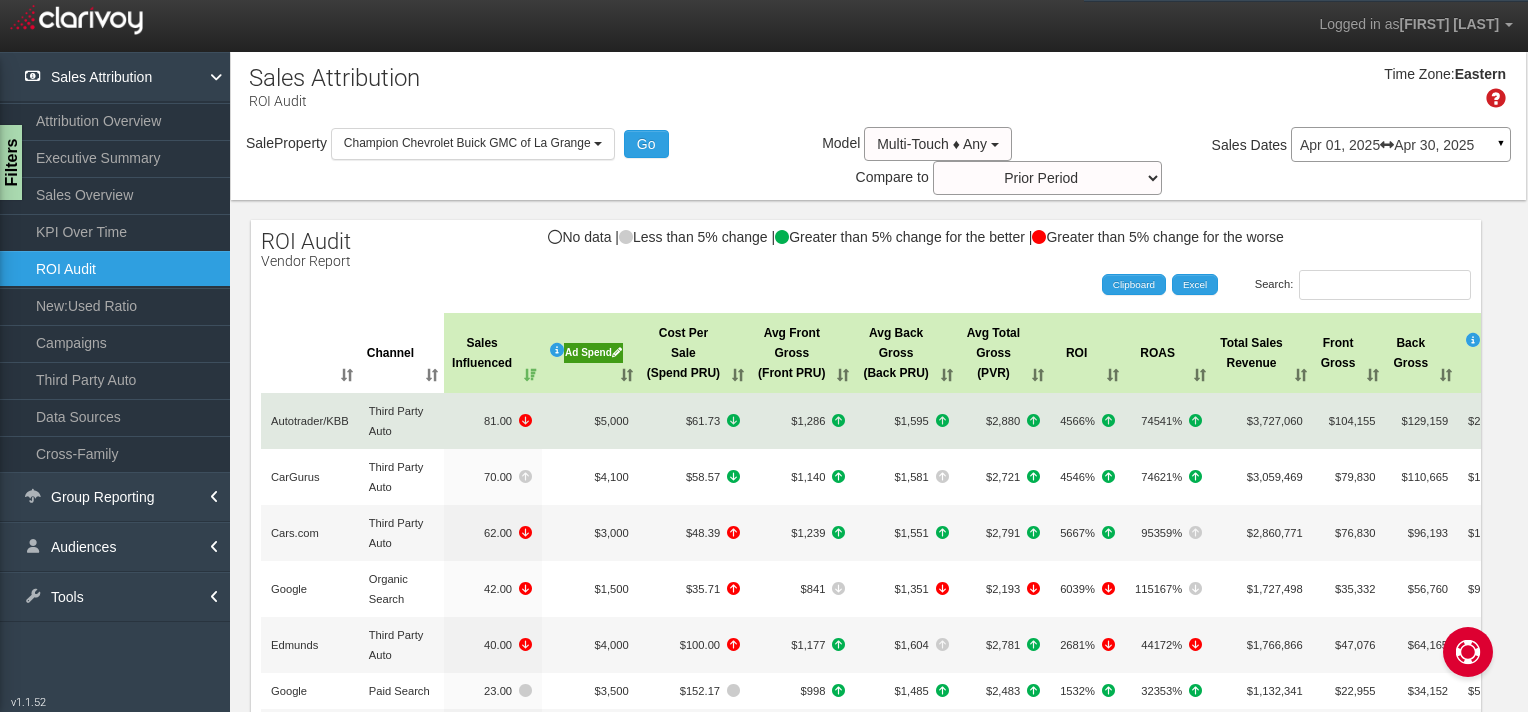 scroll, scrollTop: 0, scrollLeft: 0, axis: both 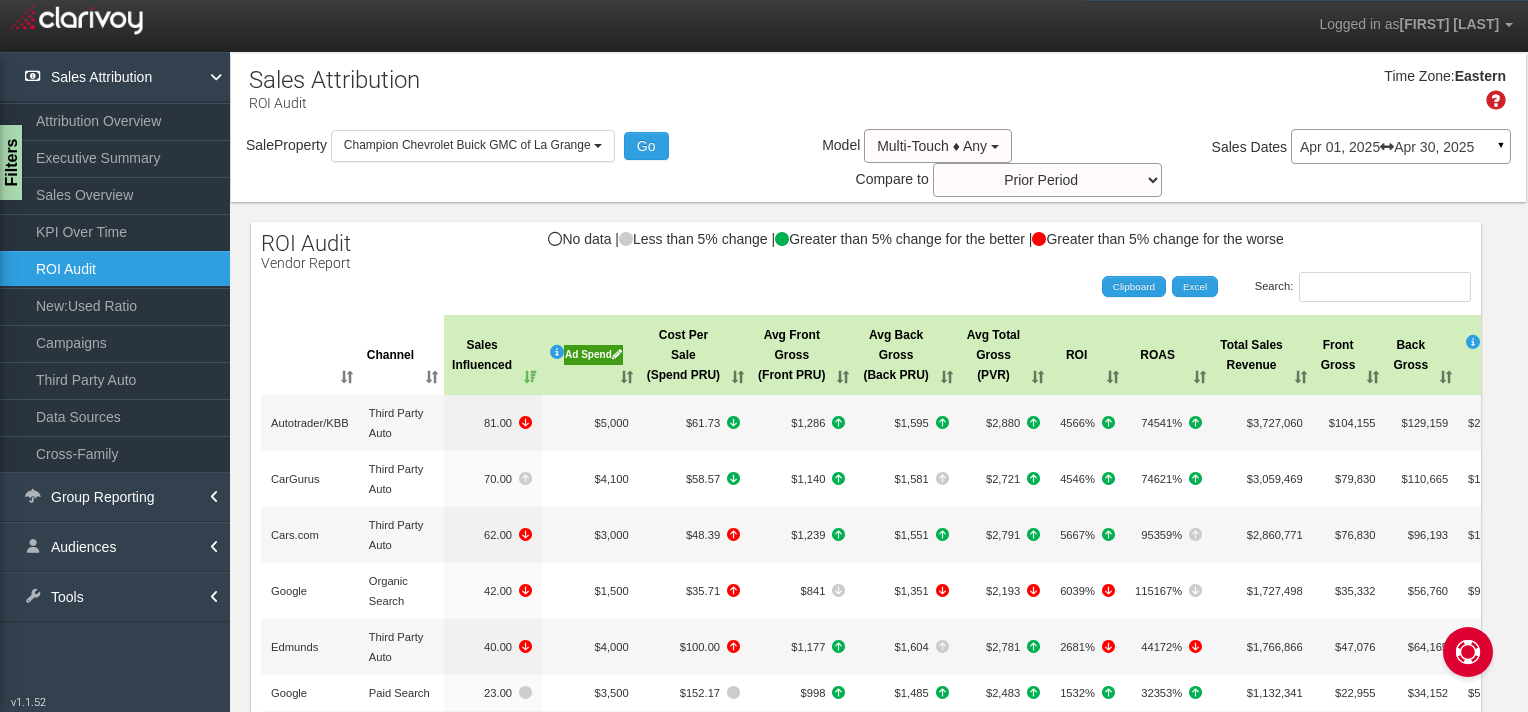 click on "Time Zone:
Eastern" at bounding box center (878, 96) 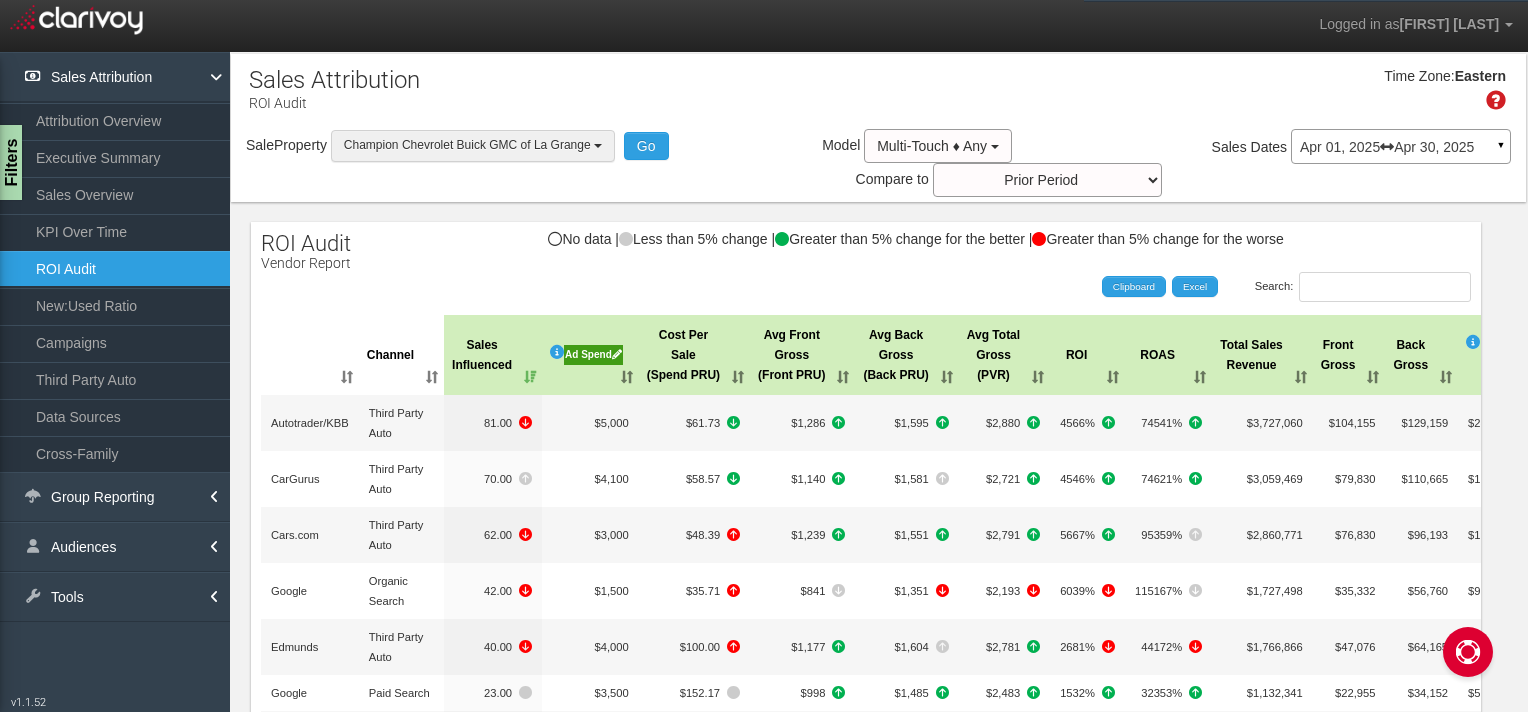 click on "Champion Chevrolet Buick GMC of La Grange" at bounding box center (467, 145) 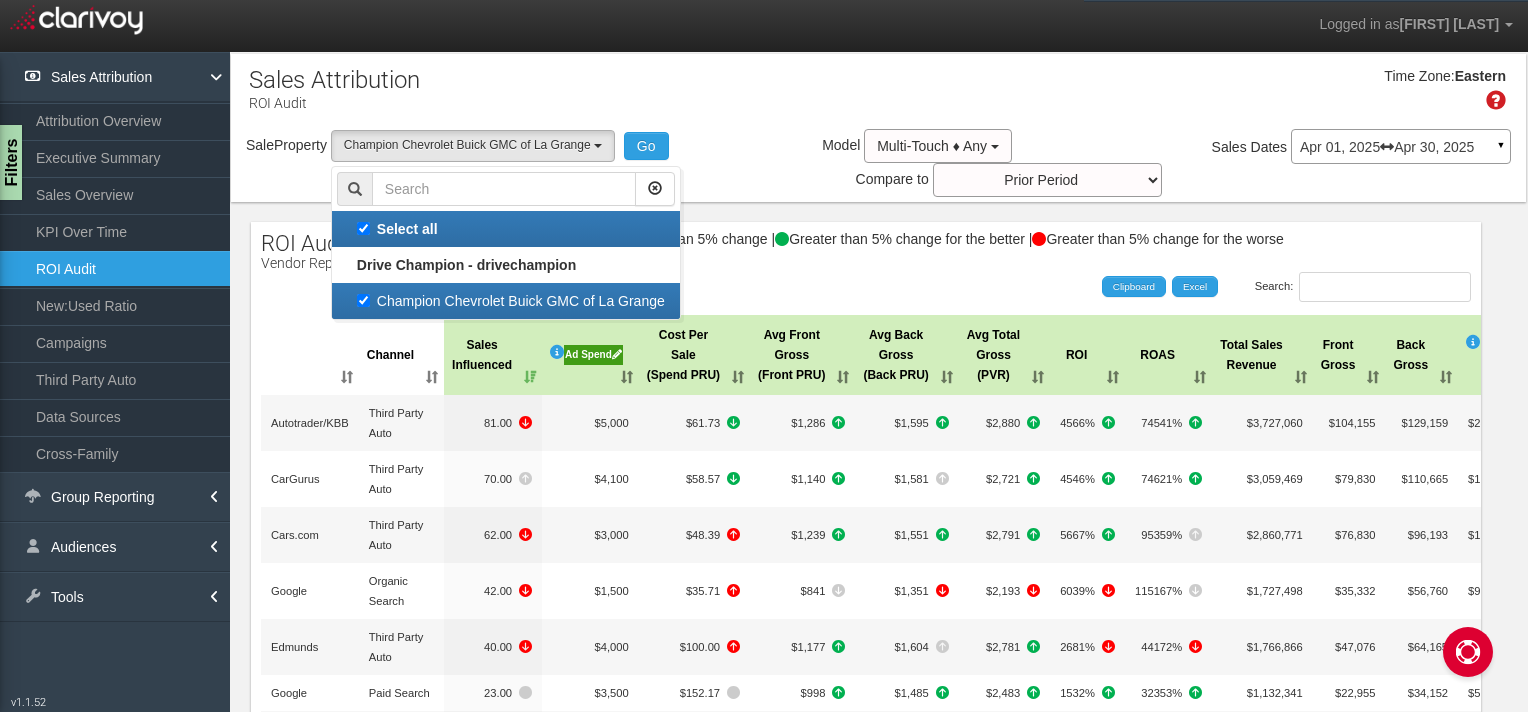 click on "Time Zone:
Eastern" at bounding box center [878, 96] 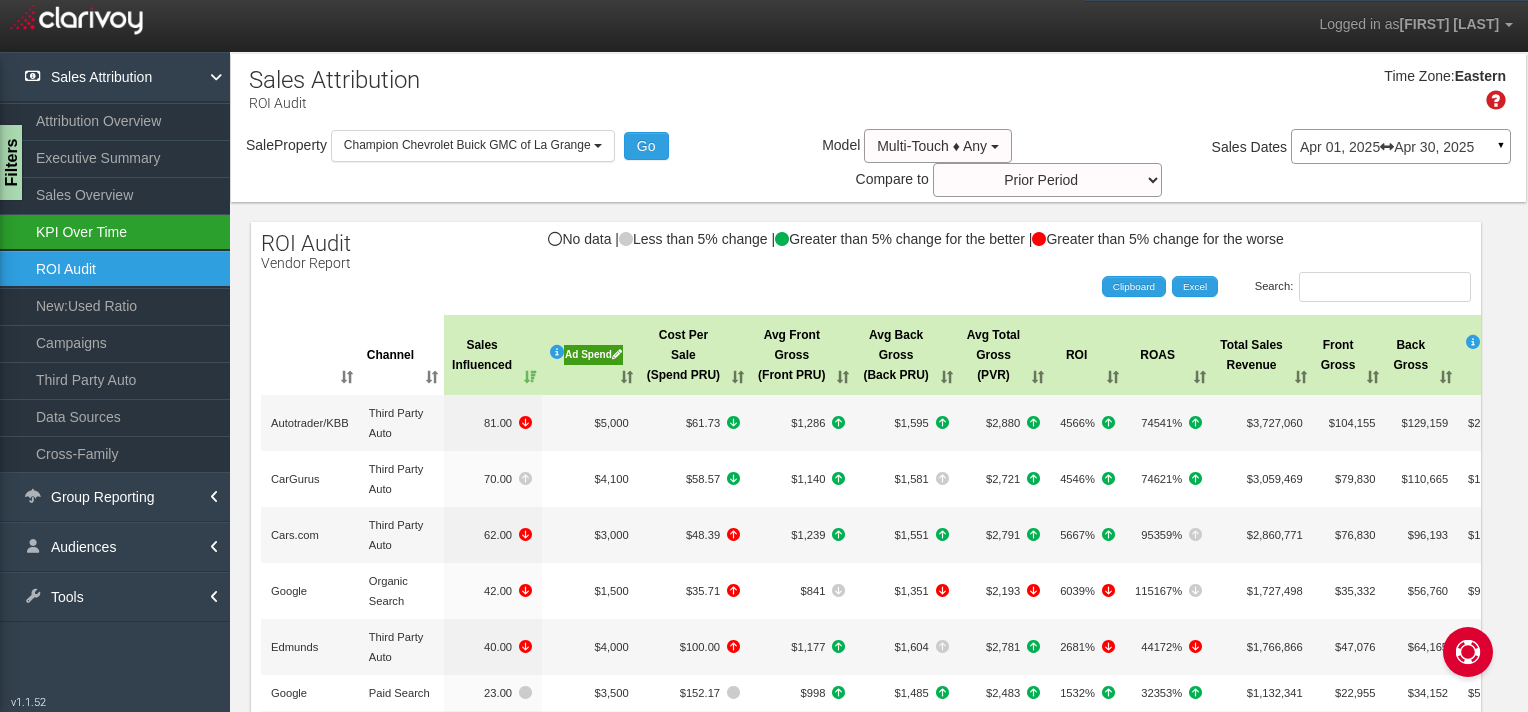 click on "KPI Over Time" at bounding box center (115, 232) 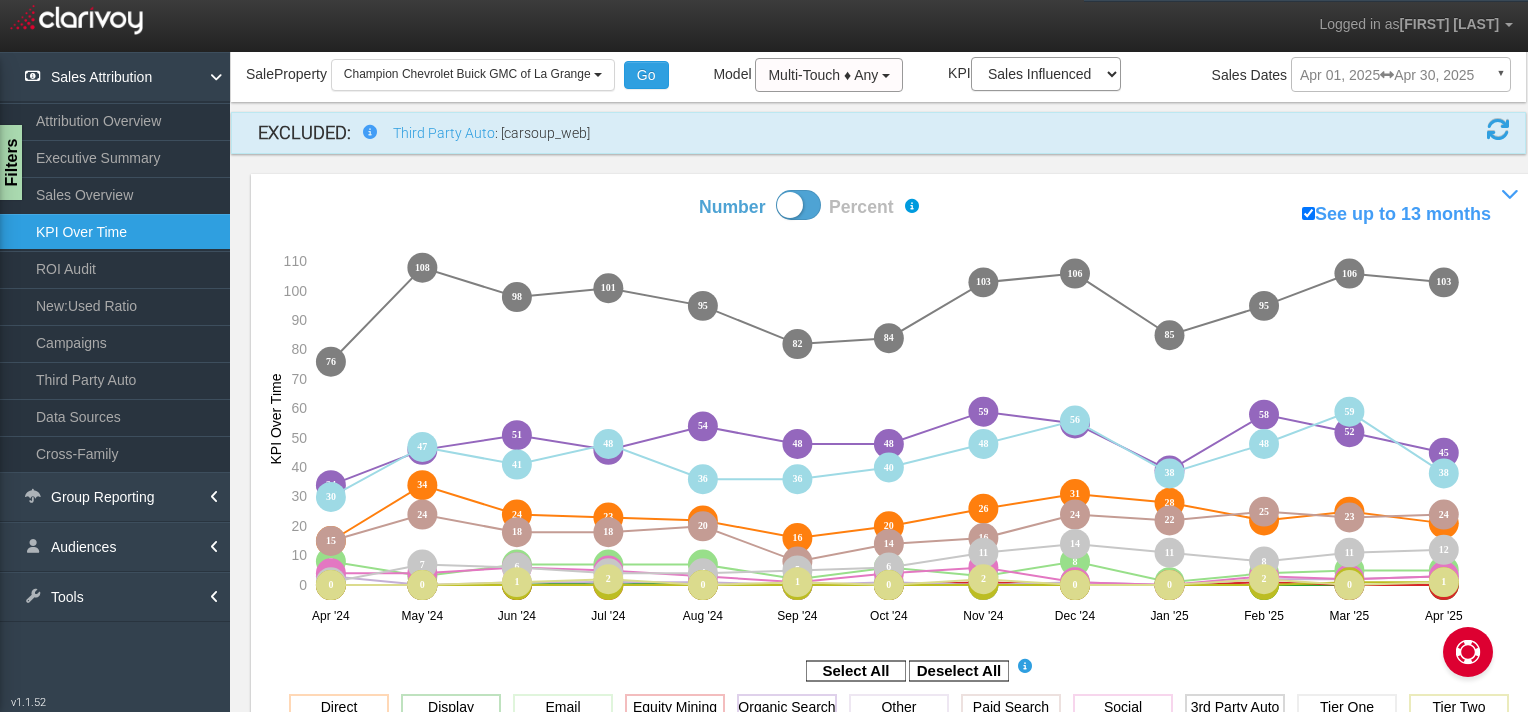 scroll, scrollTop: 44, scrollLeft: 0, axis: vertical 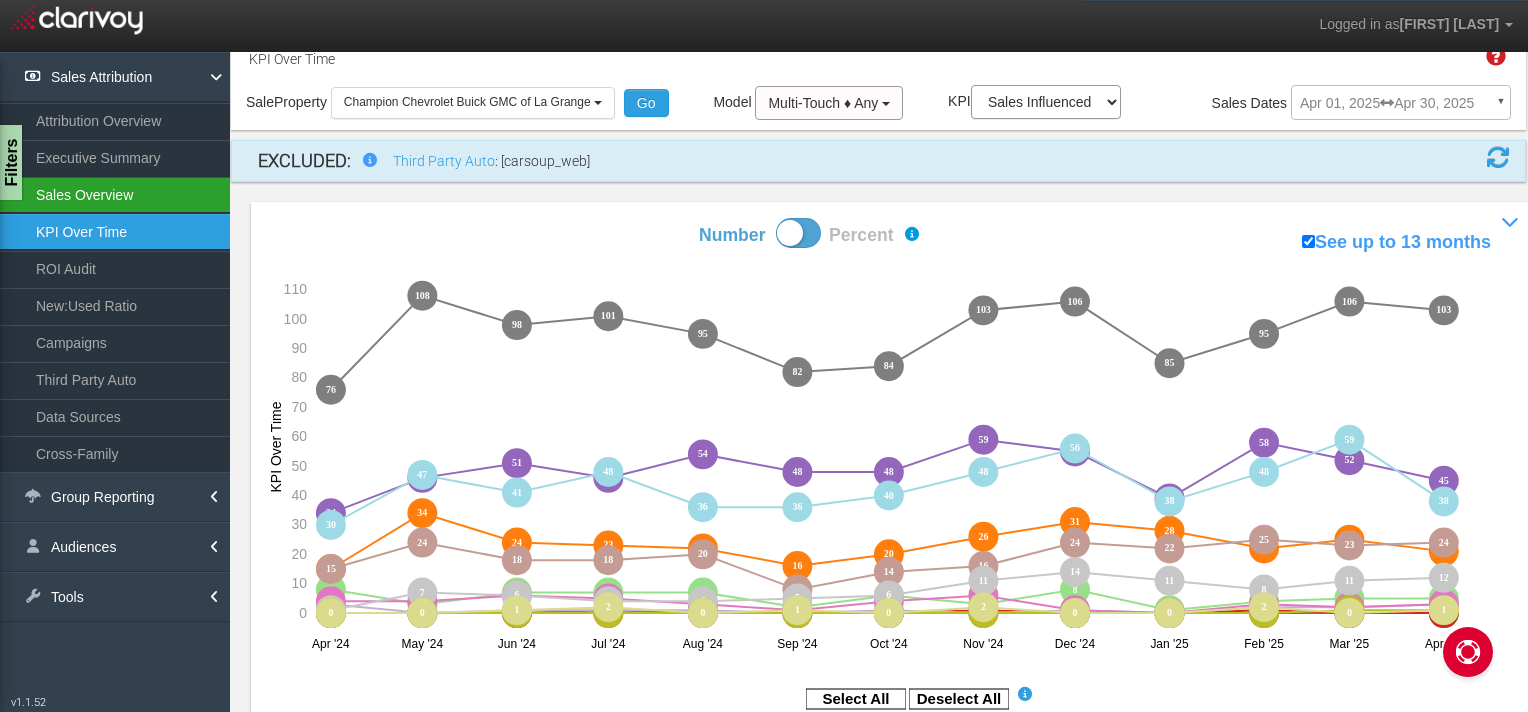 click on "Sales Overview" at bounding box center [115, 195] 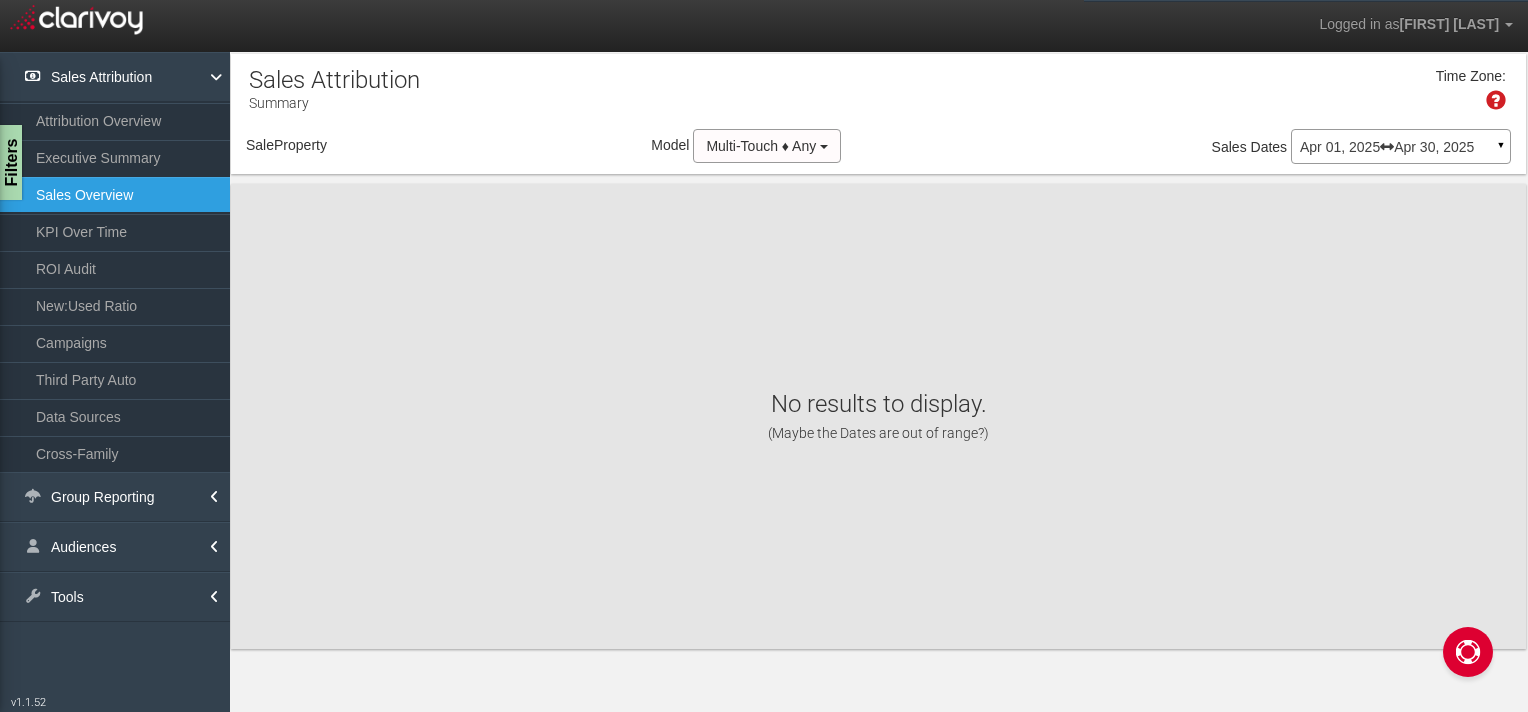 scroll, scrollTop: 0, scrollLeft: 0, axis: both 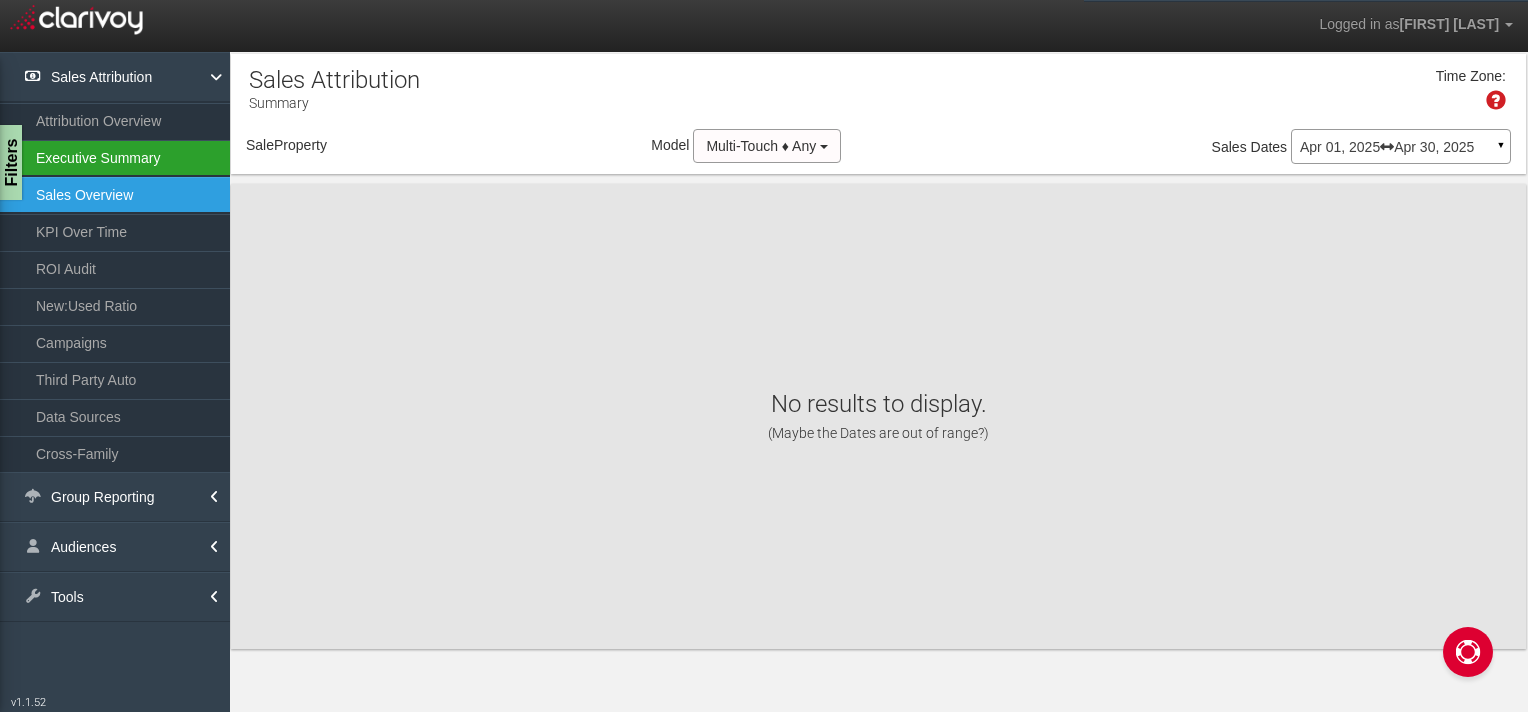 click on "Executive Summary" at bounding box center [115, 158] 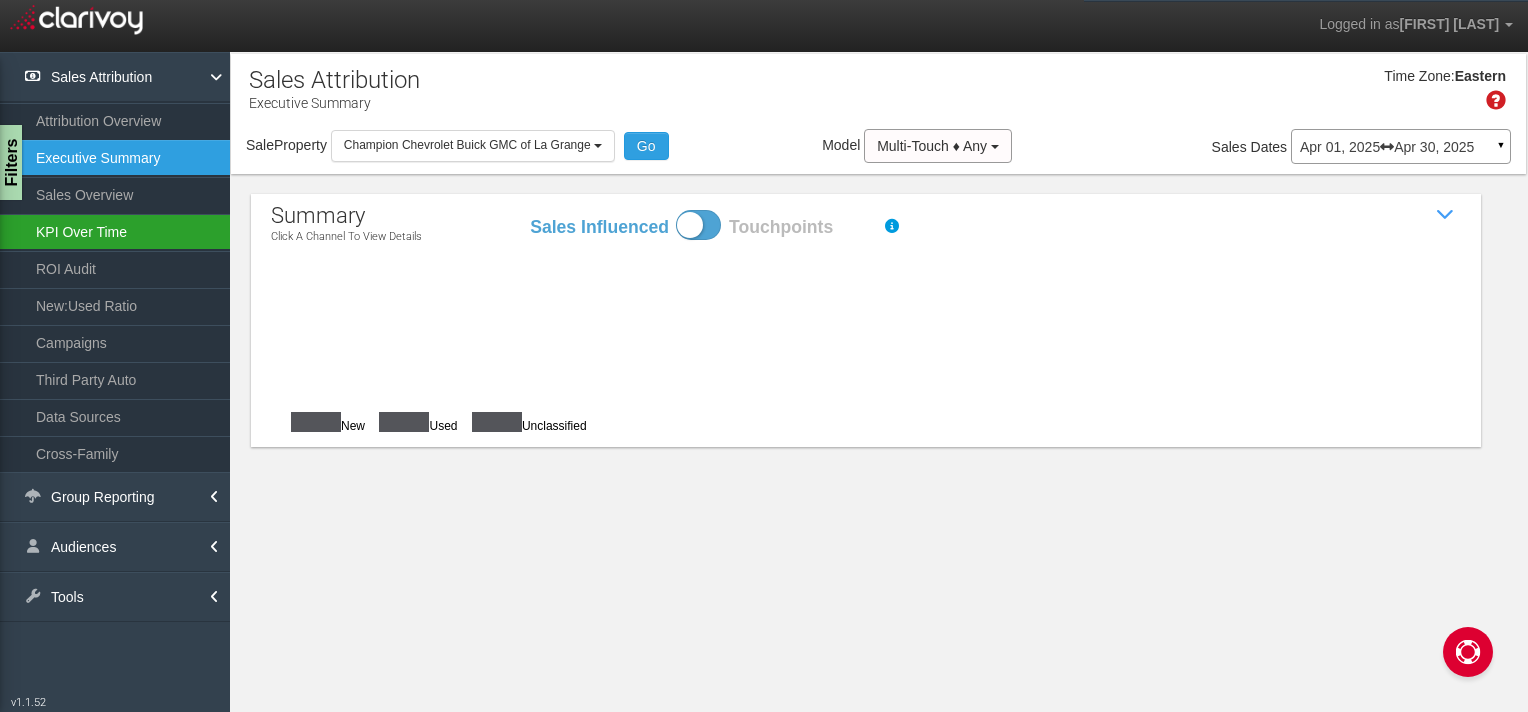 click on "KPI Over Time" at bounding box center (115, 232) 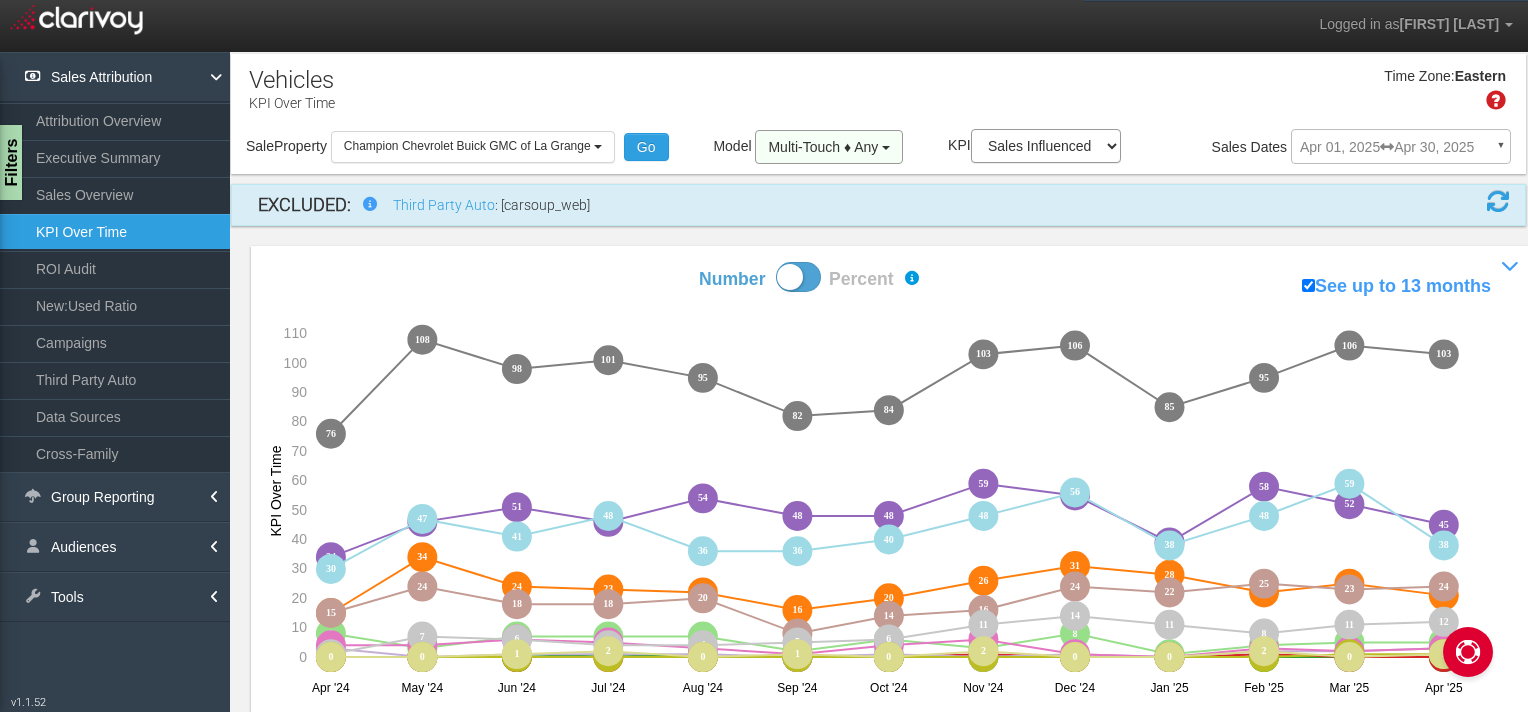 click on "Multi-Touch ♦ Any" at bounding box center [823, 147] 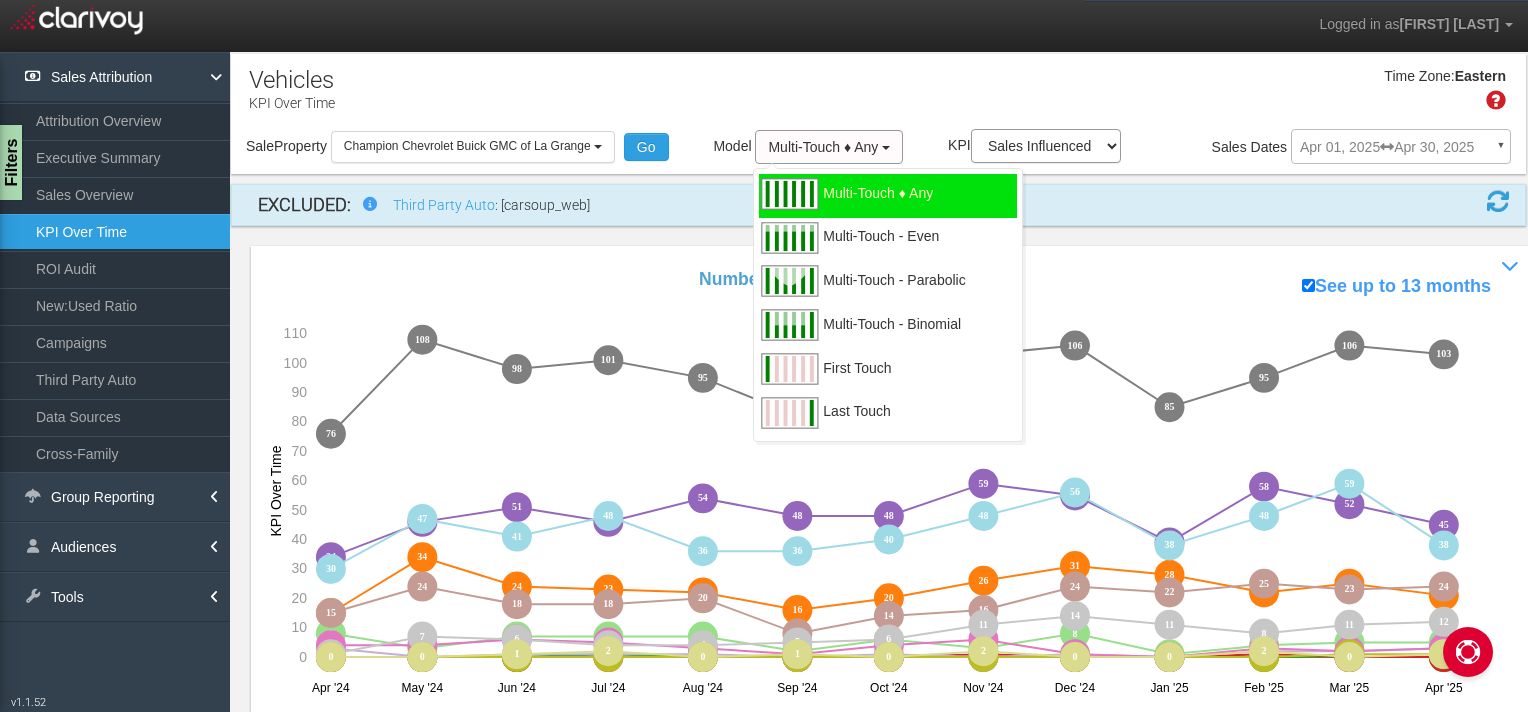 click on "Time Zone:
Eastern" at bounding box center [878, 96] 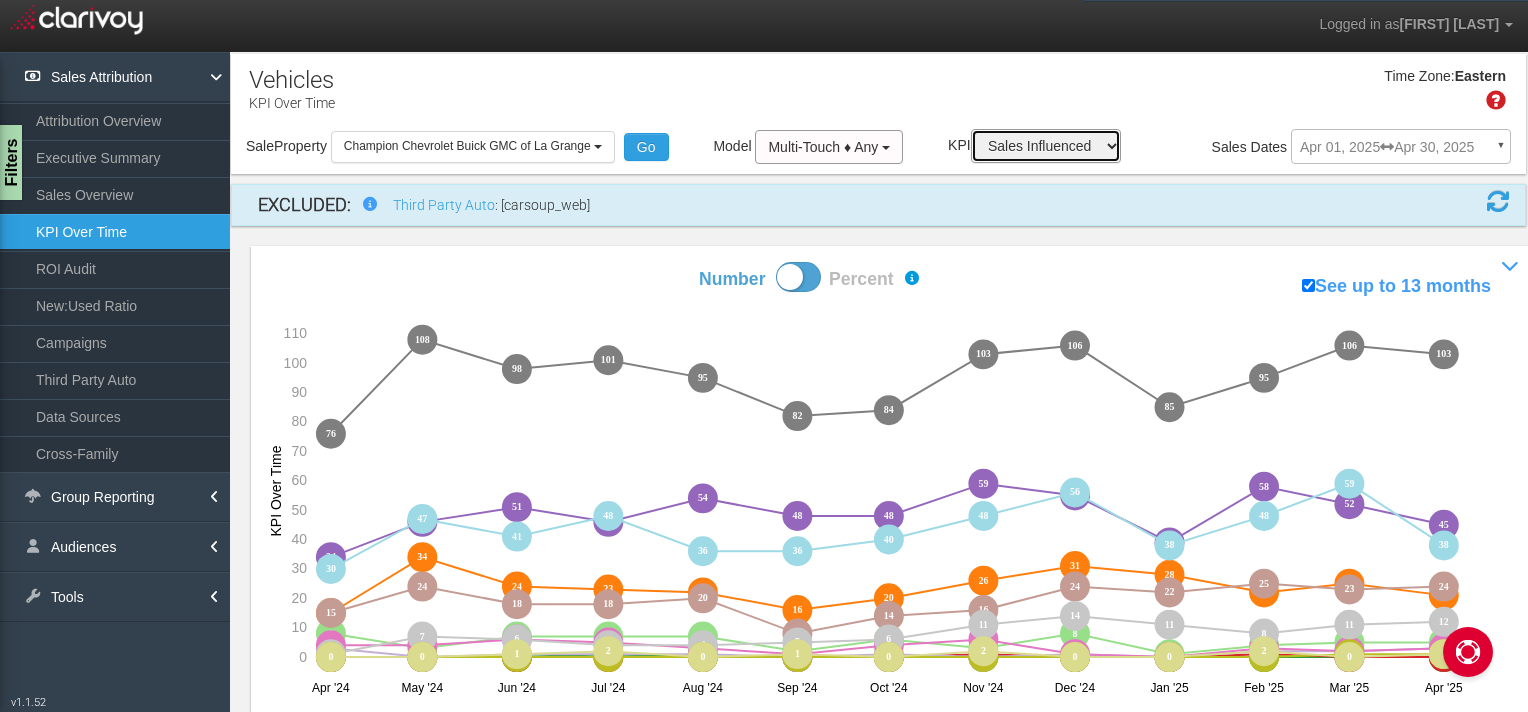 click on "Sales Influenced Ad Spend Cost Per Sale" at bounding box center [1046, 146] 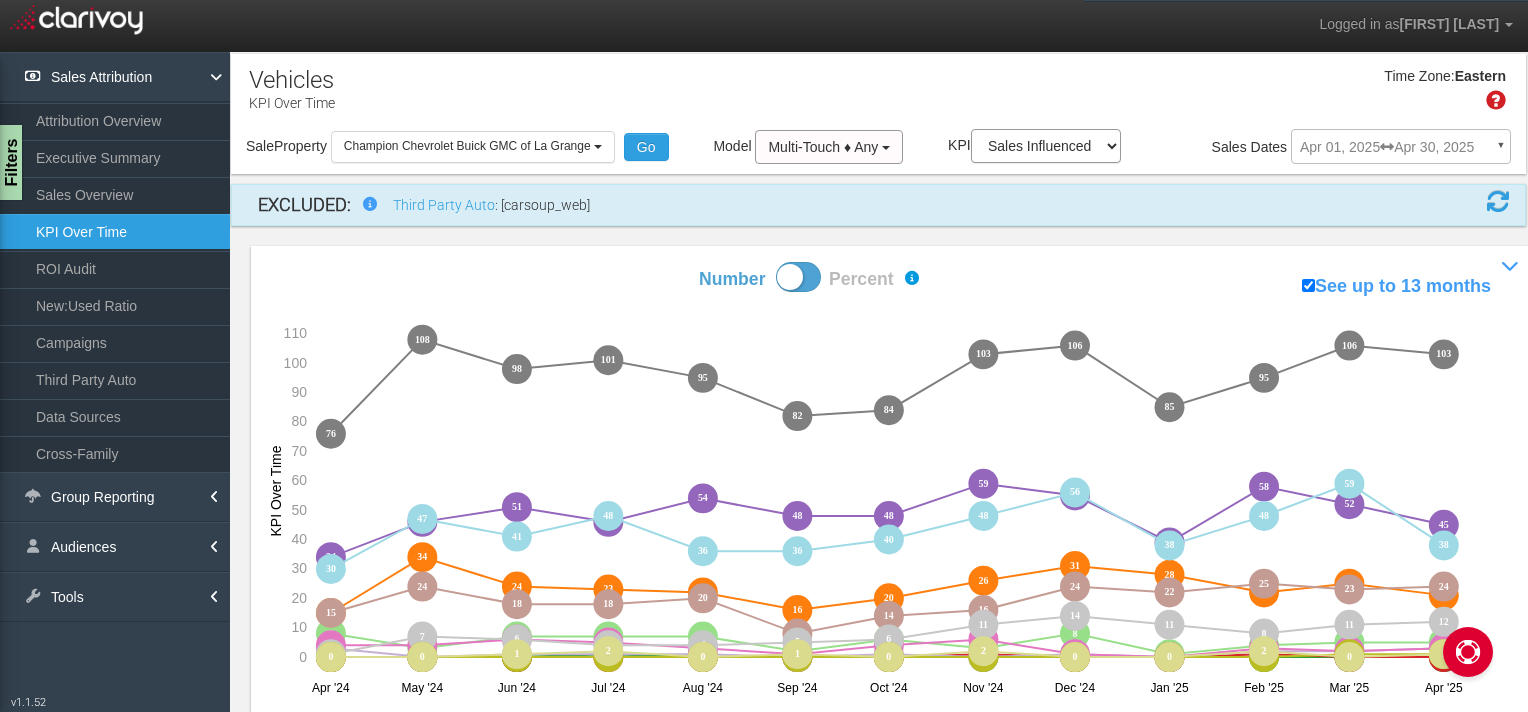 click on "Time Zone:
Eastern" at bounding box center [878, 96] 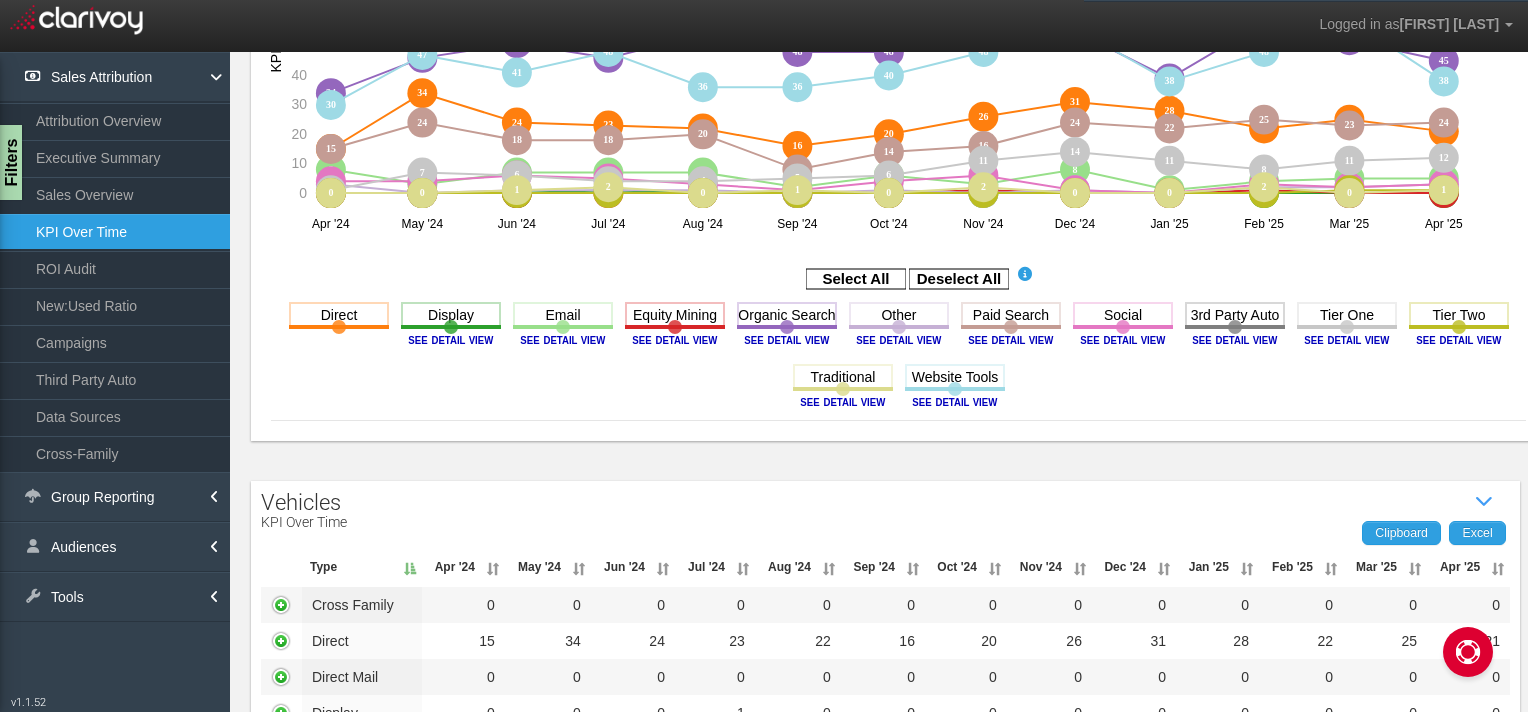 scroll, scrollTop: 500, scrollLeft: 0, axis: vertical 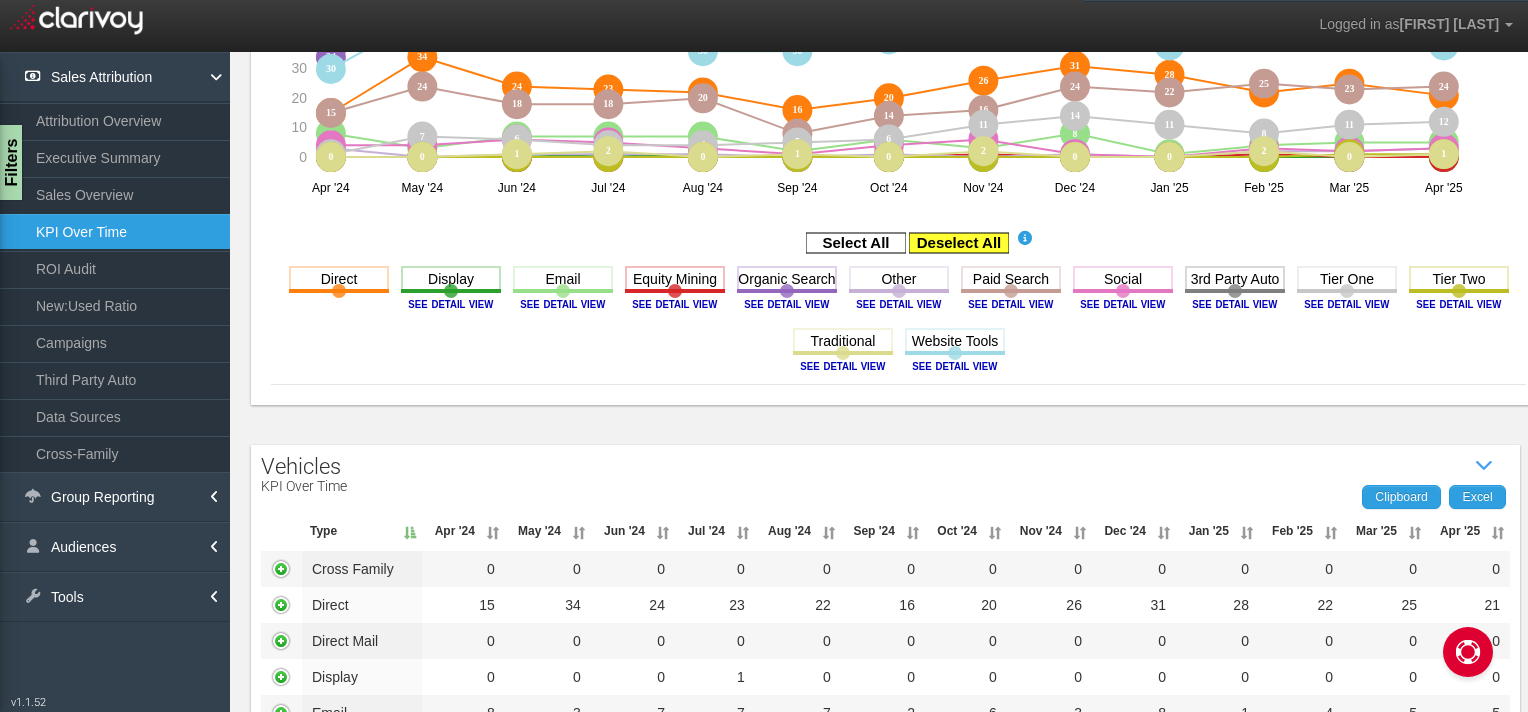 click at bounding box center (959, 243) 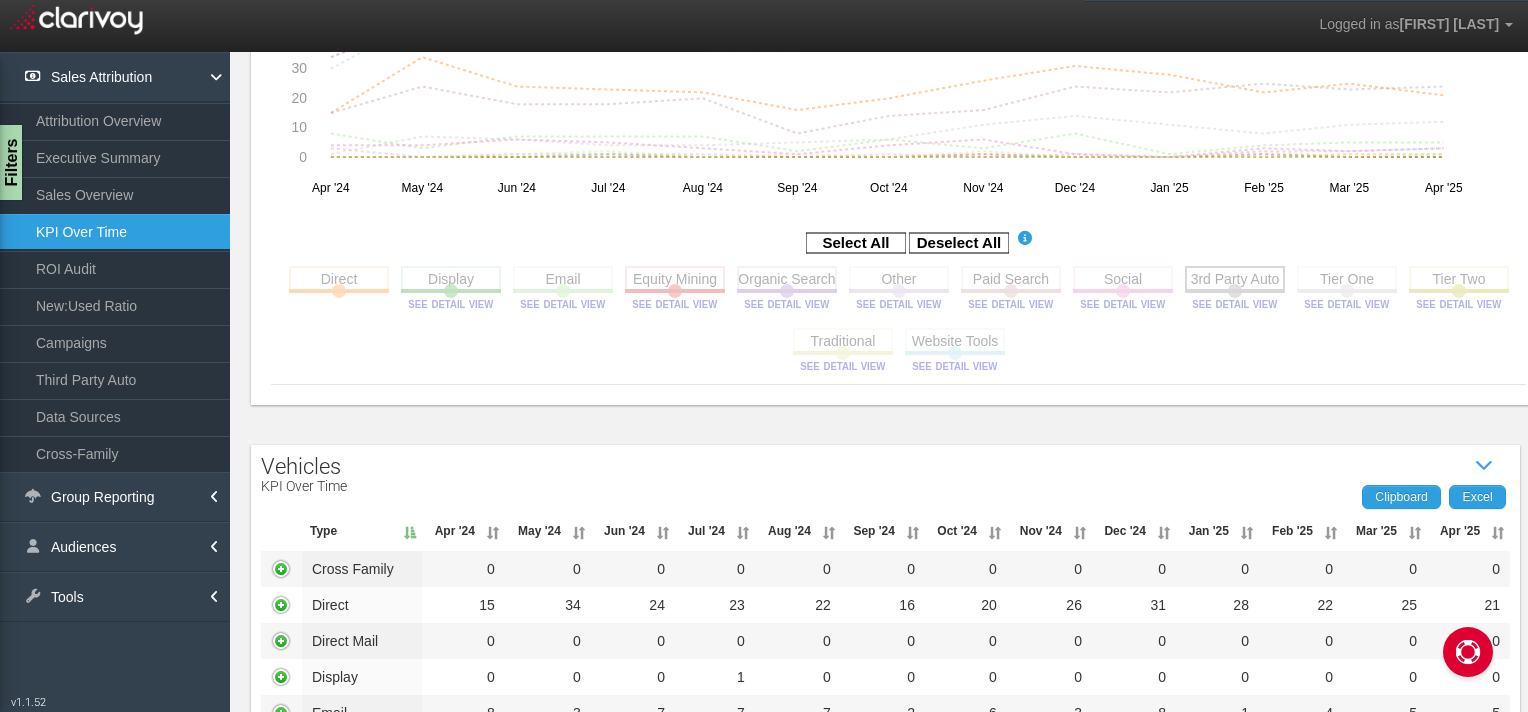 click at bounding box center [1235, 278] 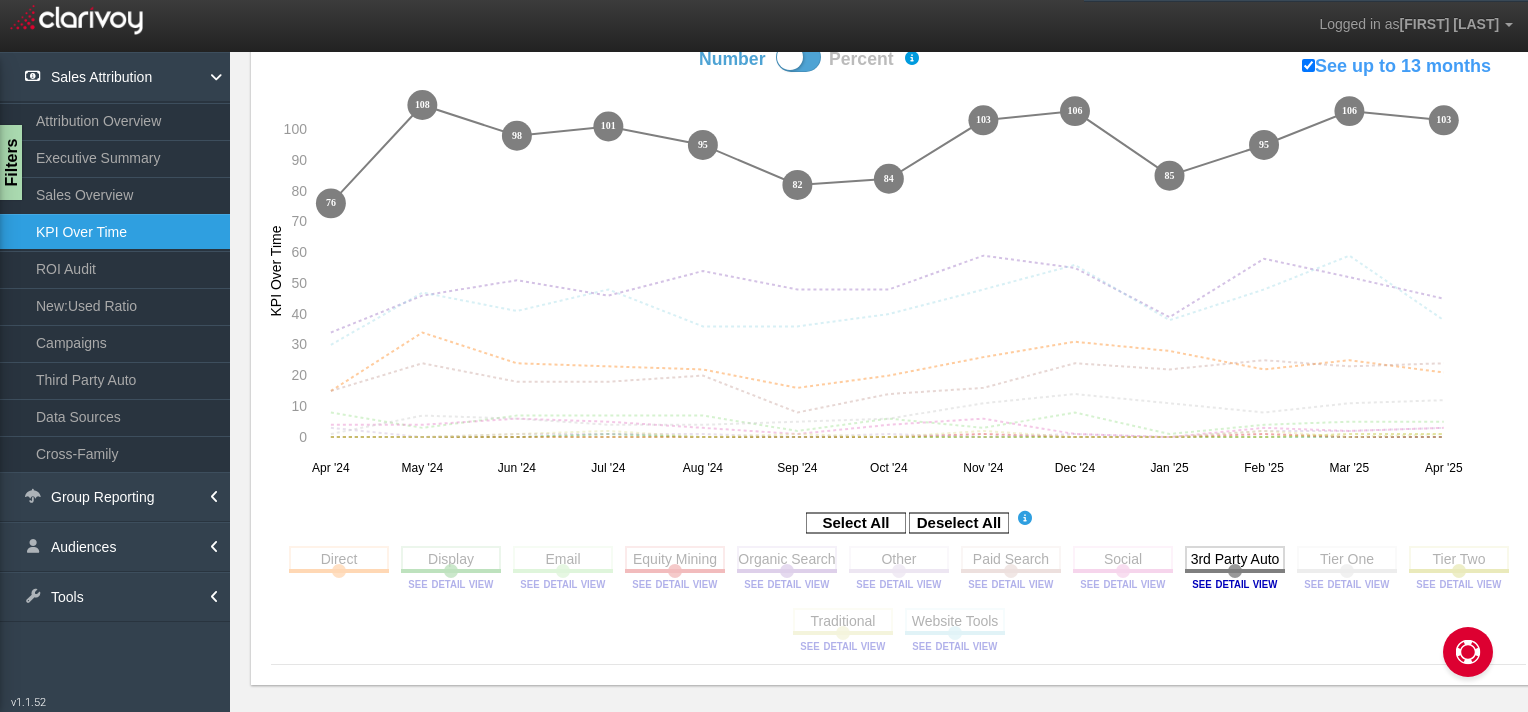 scroll, scrollTop: 44, scrollLeft: 0, axis: vertical 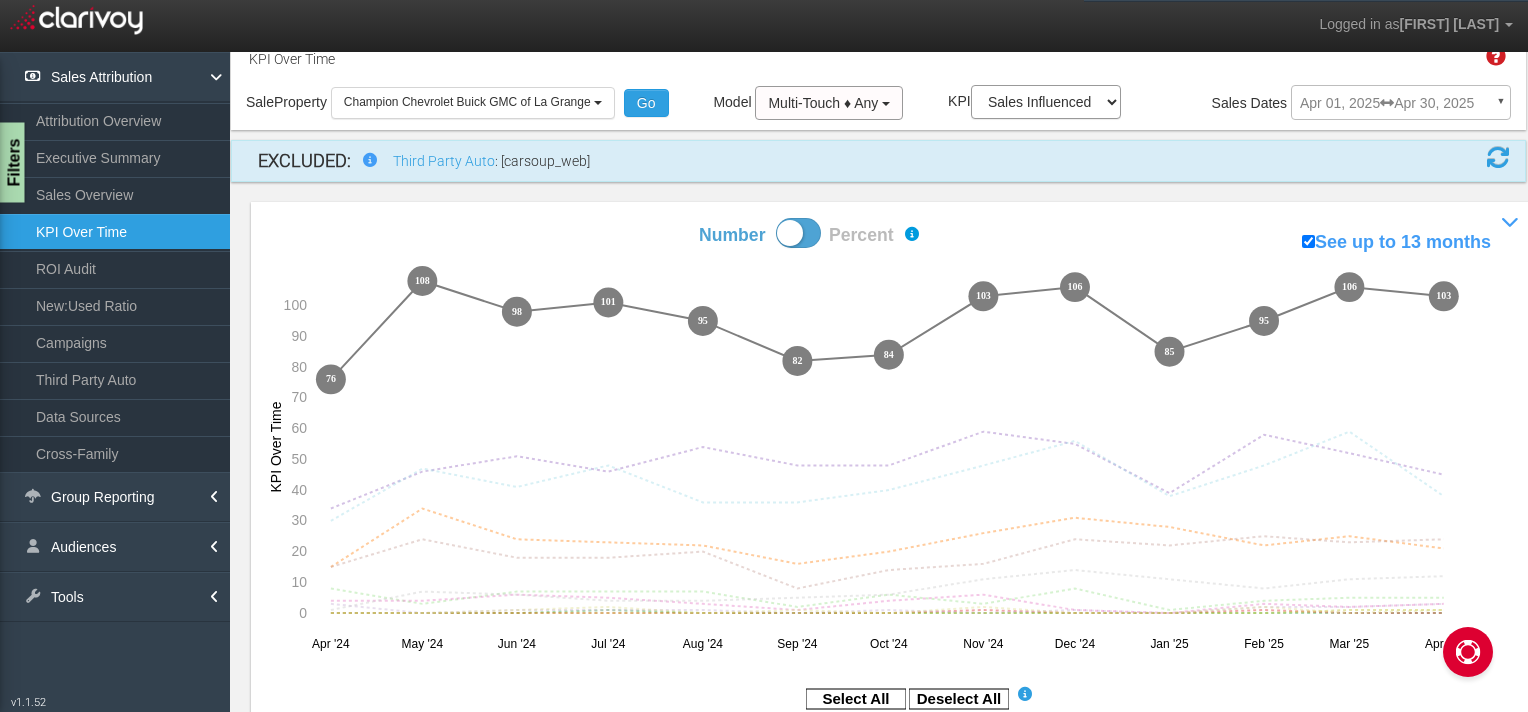 click on "Filters" at bounding box center (12, 163) 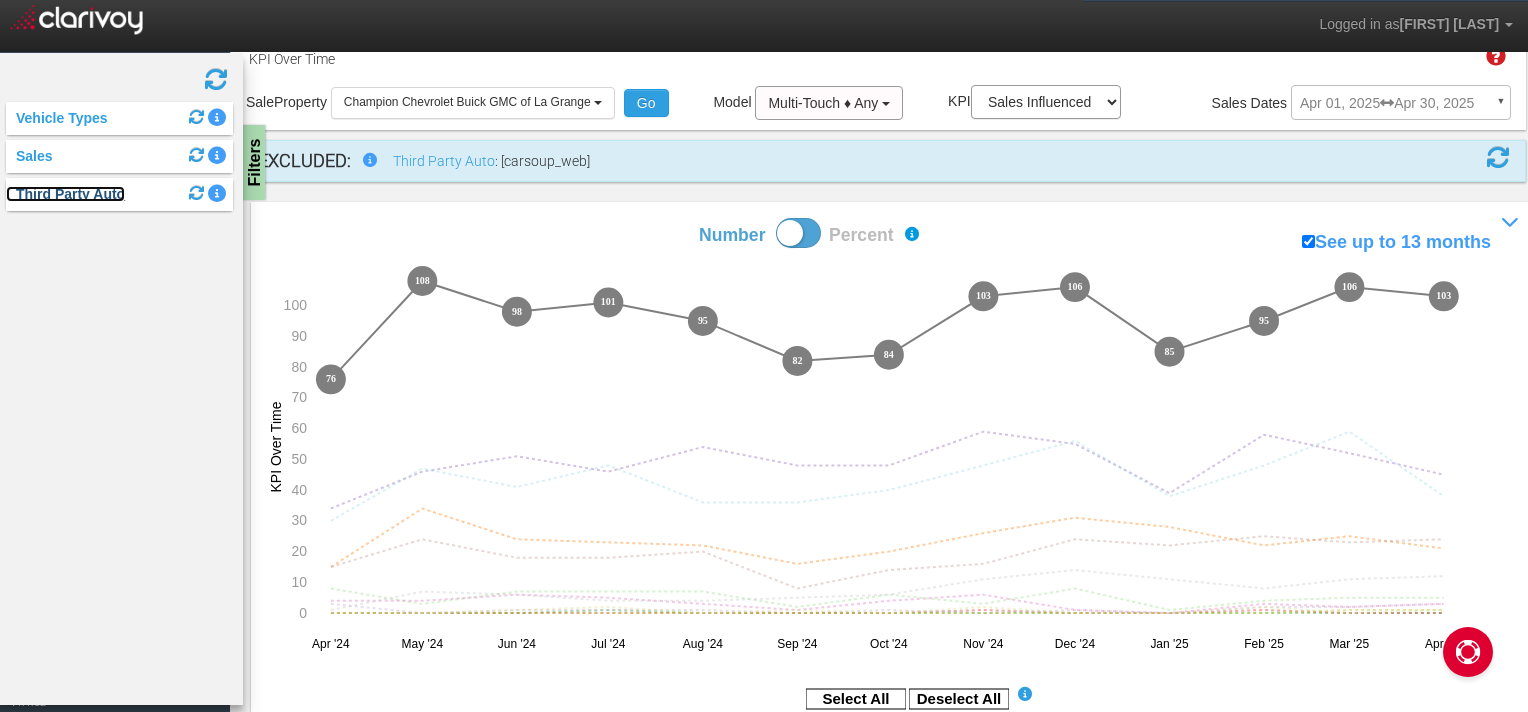 click on "Third Party Auto" at bounding box center [65, 194] 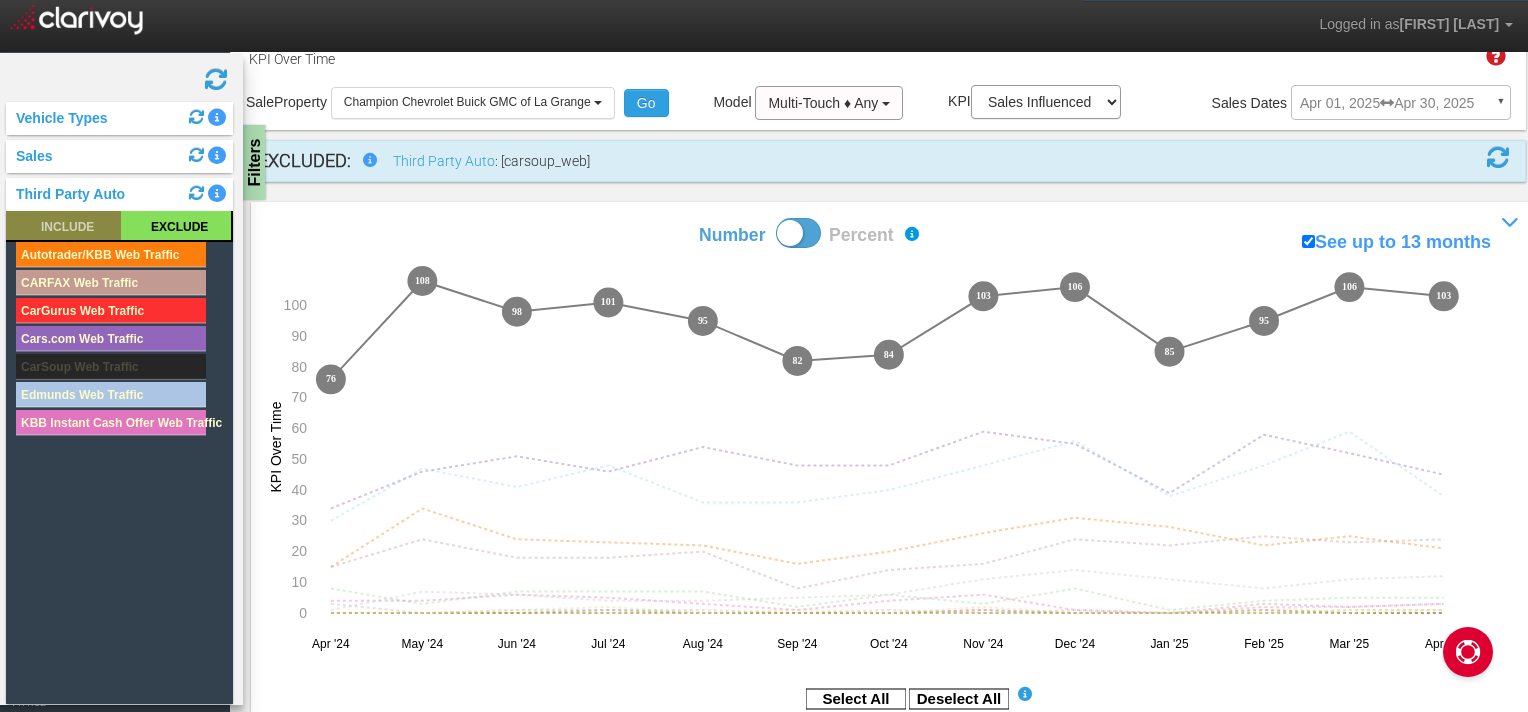 click at bounding box center [63, 225] 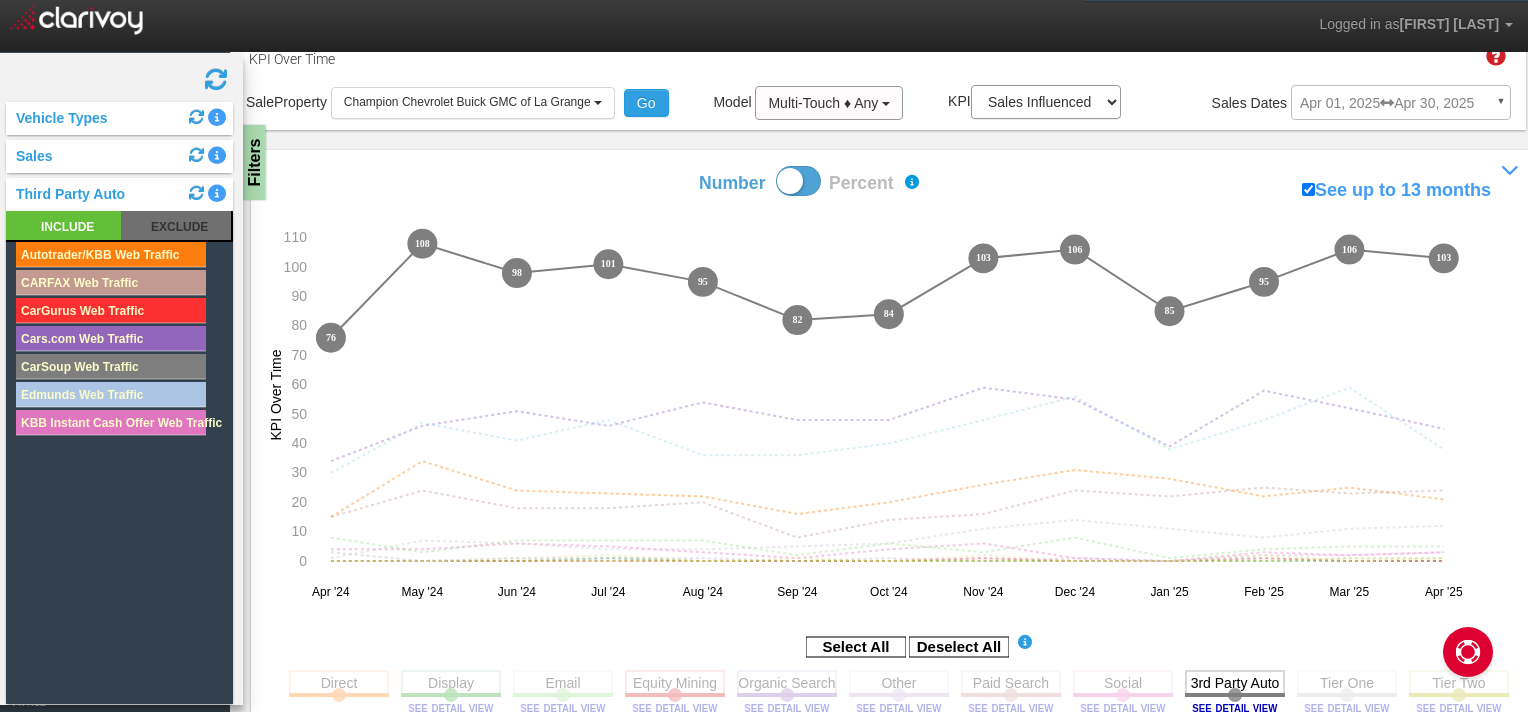 click on "Sales" at bounding box center (119, 156) 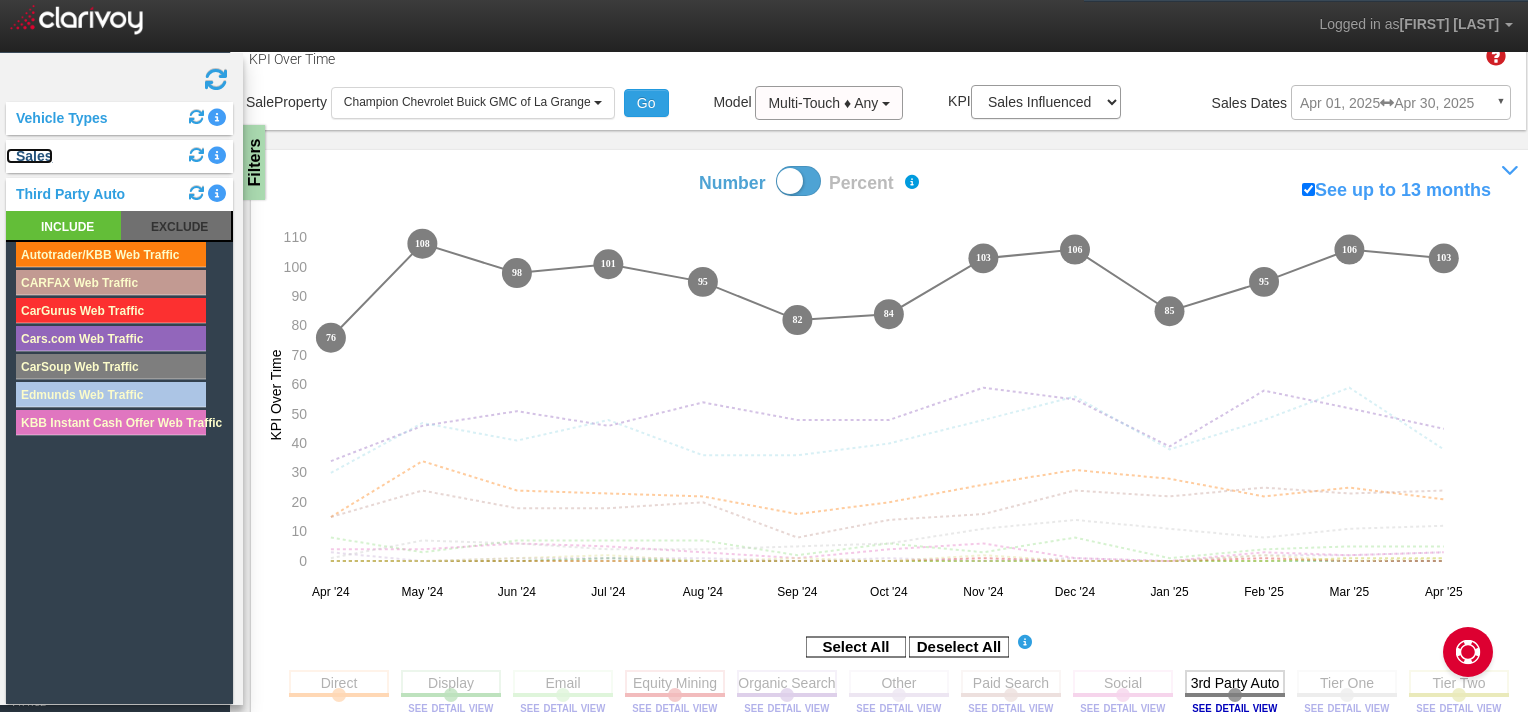 click on "Sales" at bounding box center [29, 156] 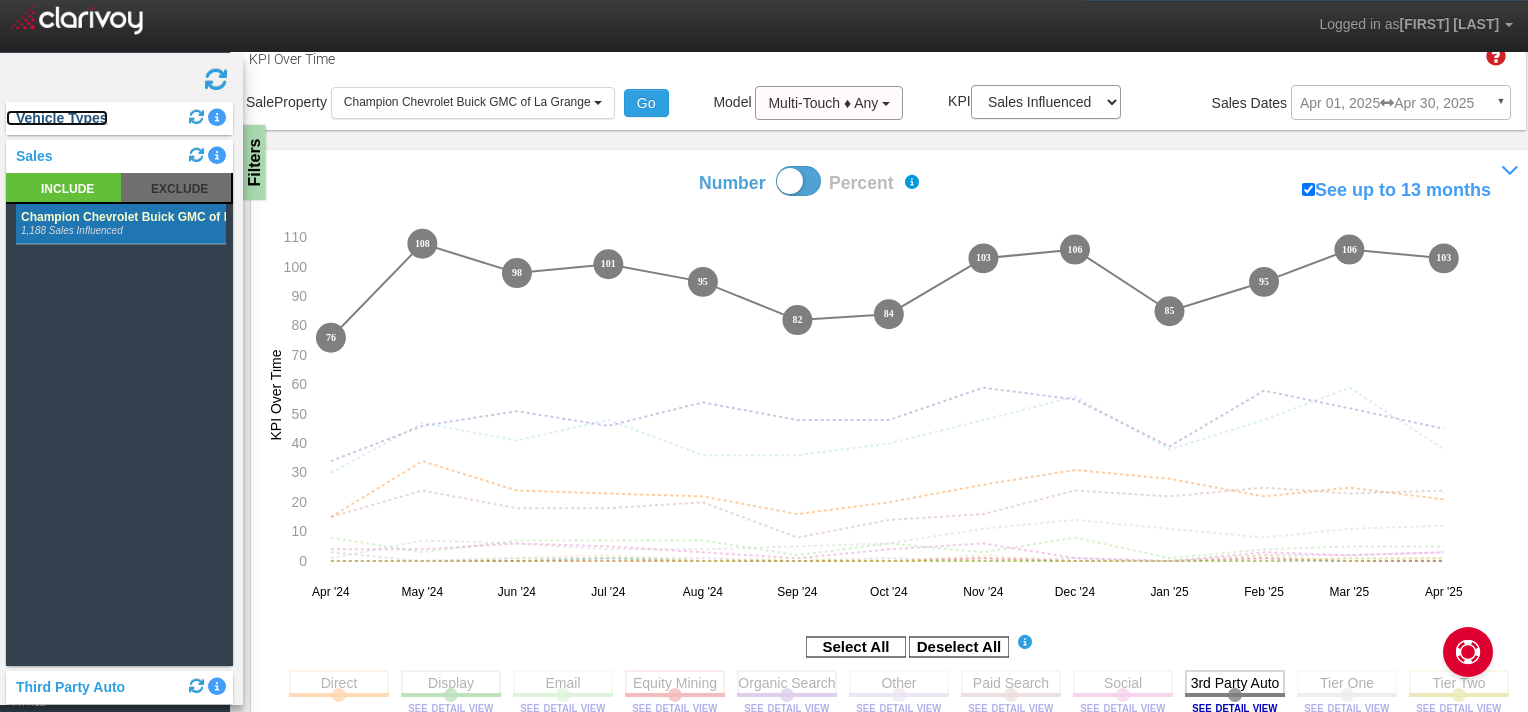 click on "Vehicle Types" at bounding box center (57, 118) 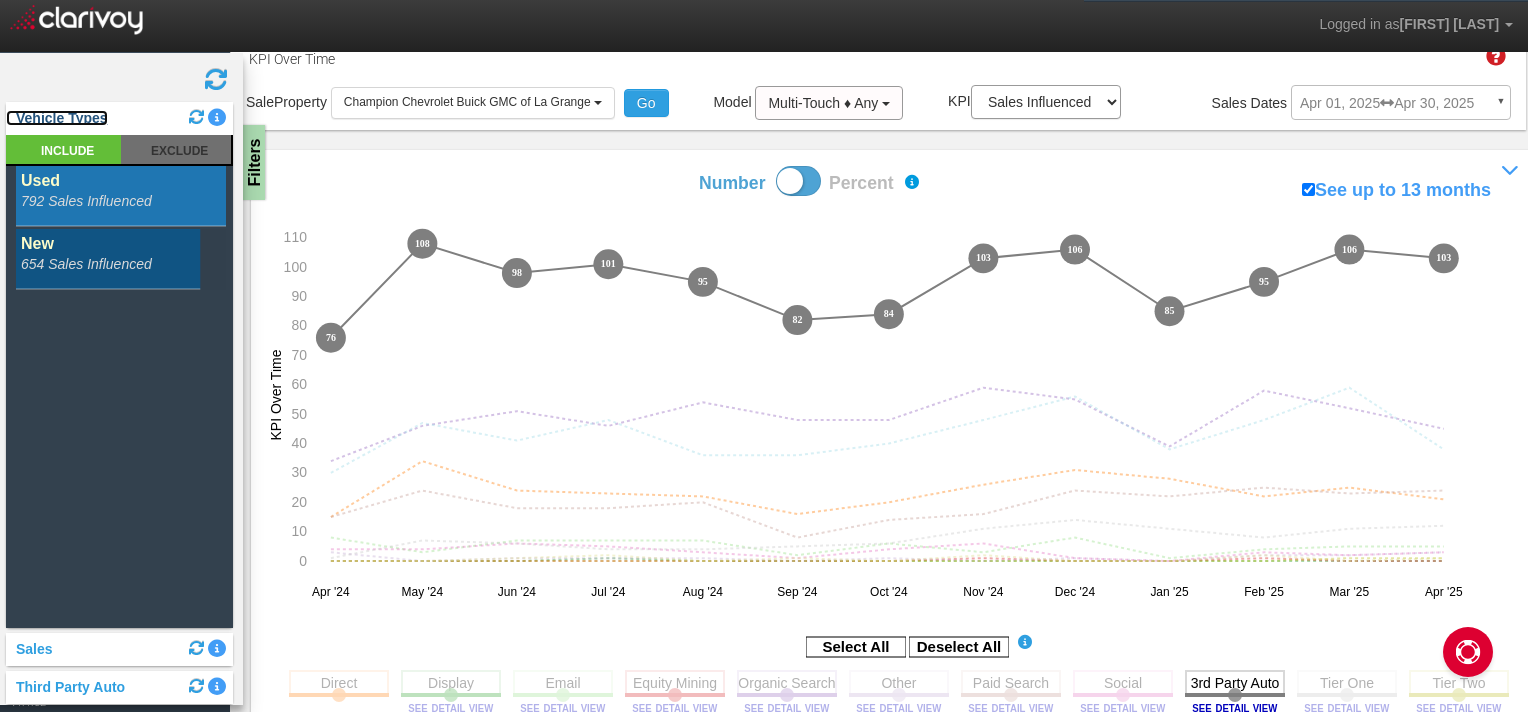 click on "Vehicle Types" at bounding box center [57, 118] 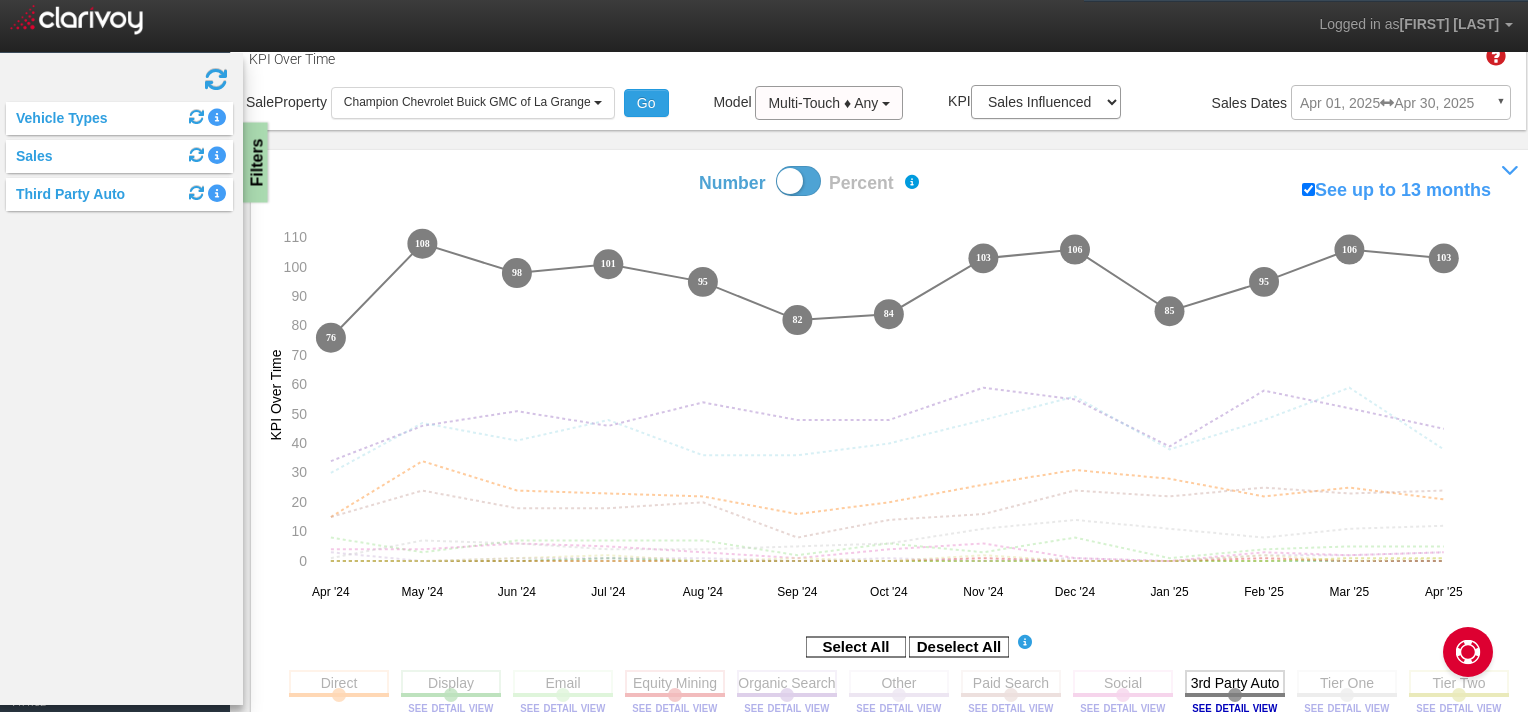 click on "Filters" at bounding box center [255, 163] 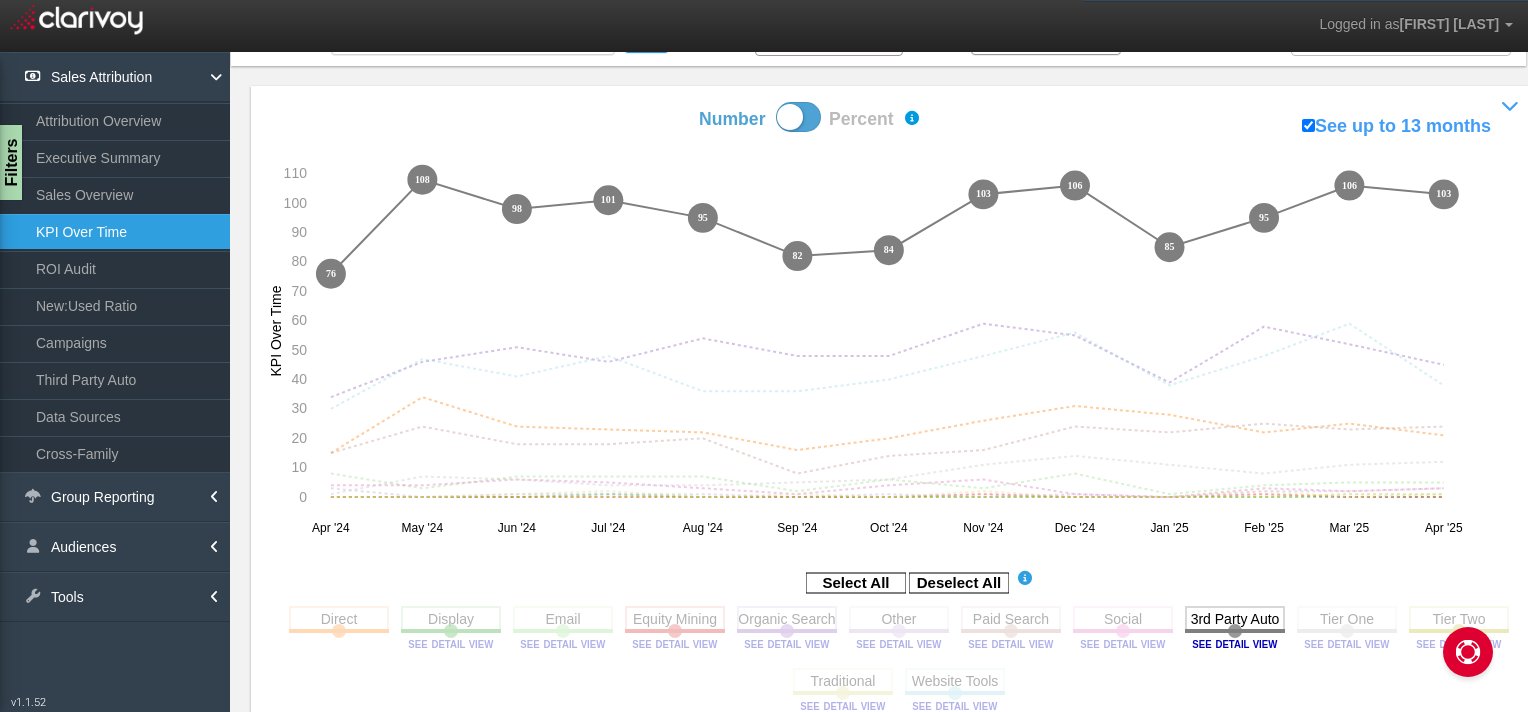 scroll, scrollTop: 144, scrollLeft: 0, axis: vertical 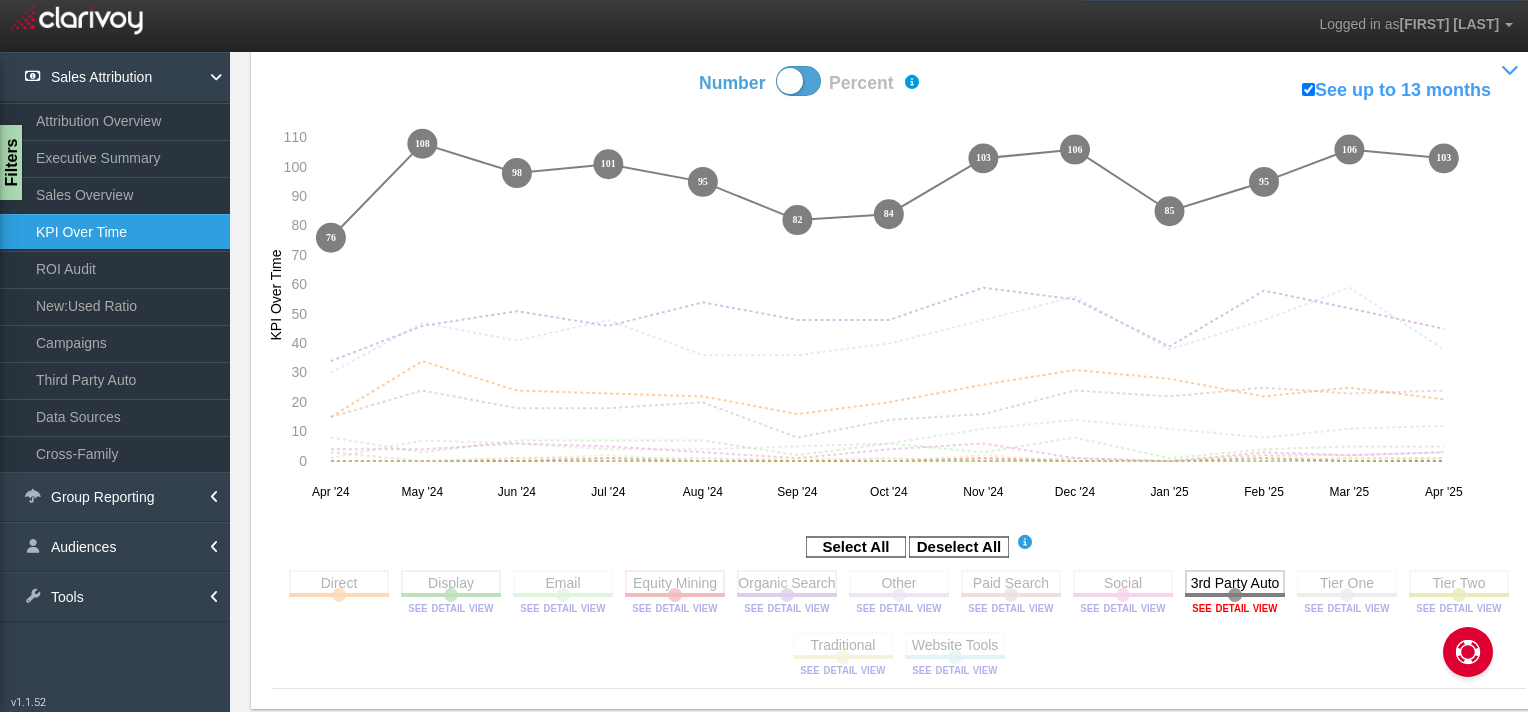 click at bounding box center (1235, 608) 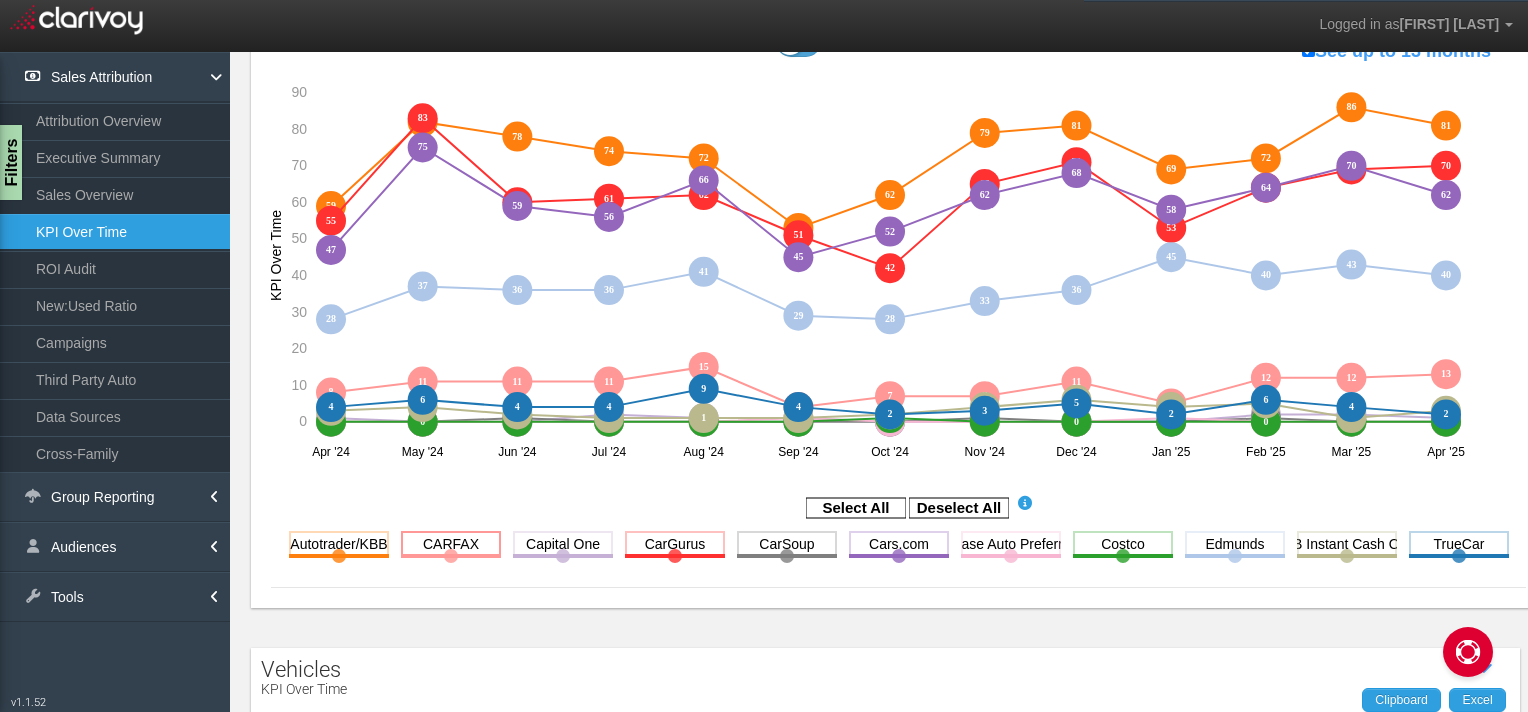scroll, scrollTop: 244, scrollLeft: 0, axis: vertical 